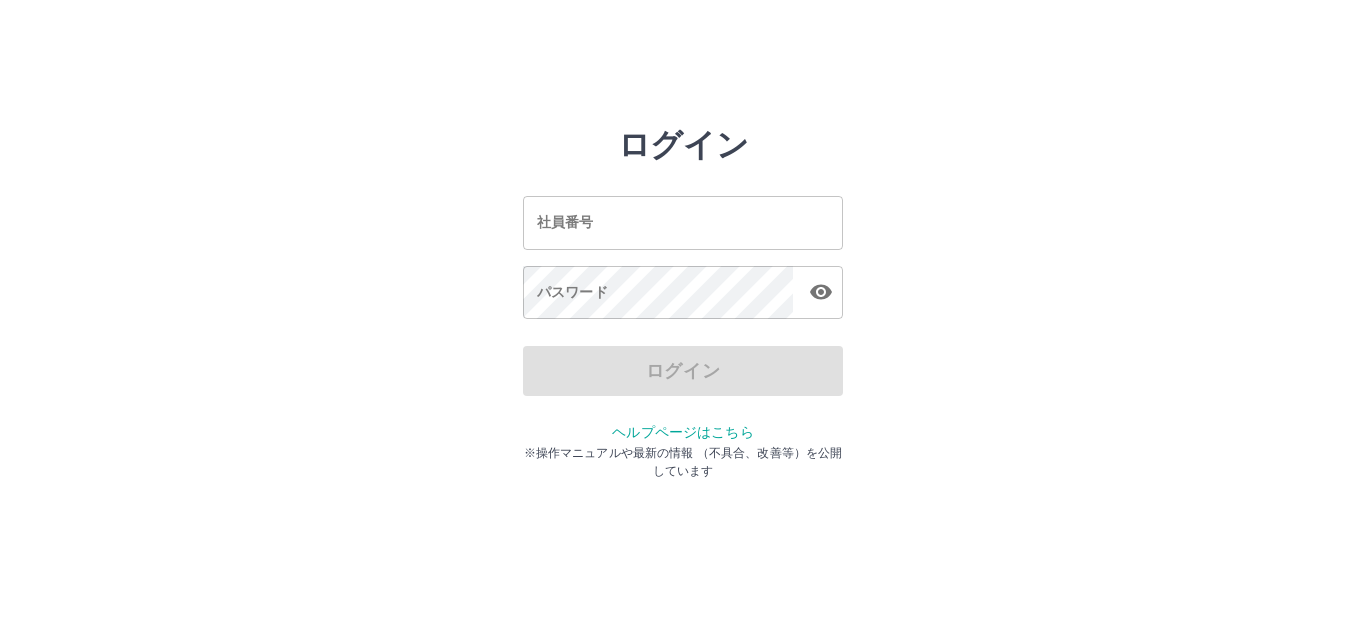 scroll, scrollTop: 0, scrollLeft: 0, axis: both 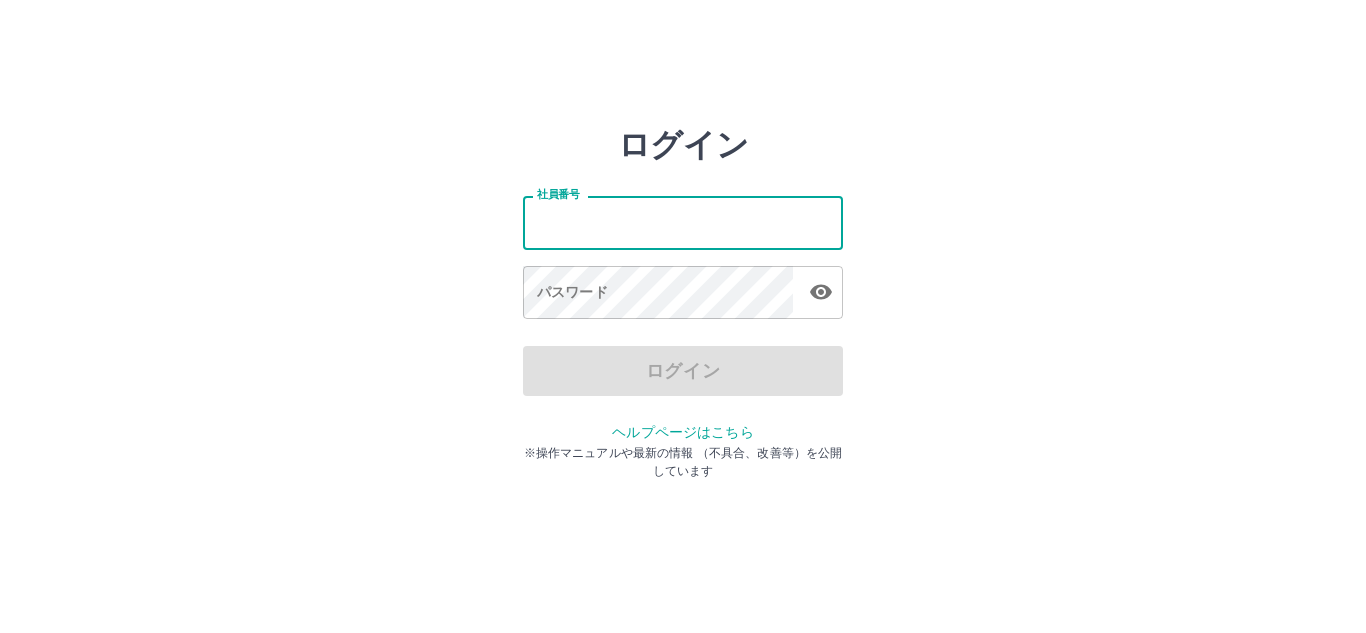click on "社員番号" at bounding box center (683, 222) 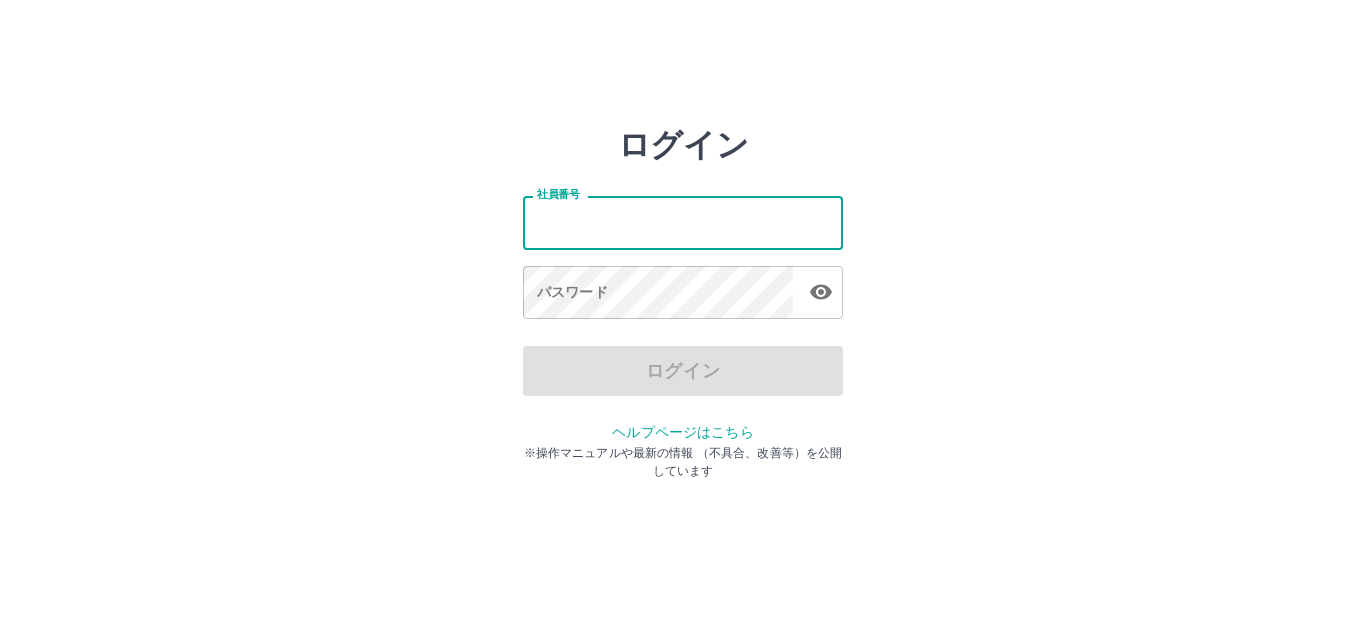 type on "*******" 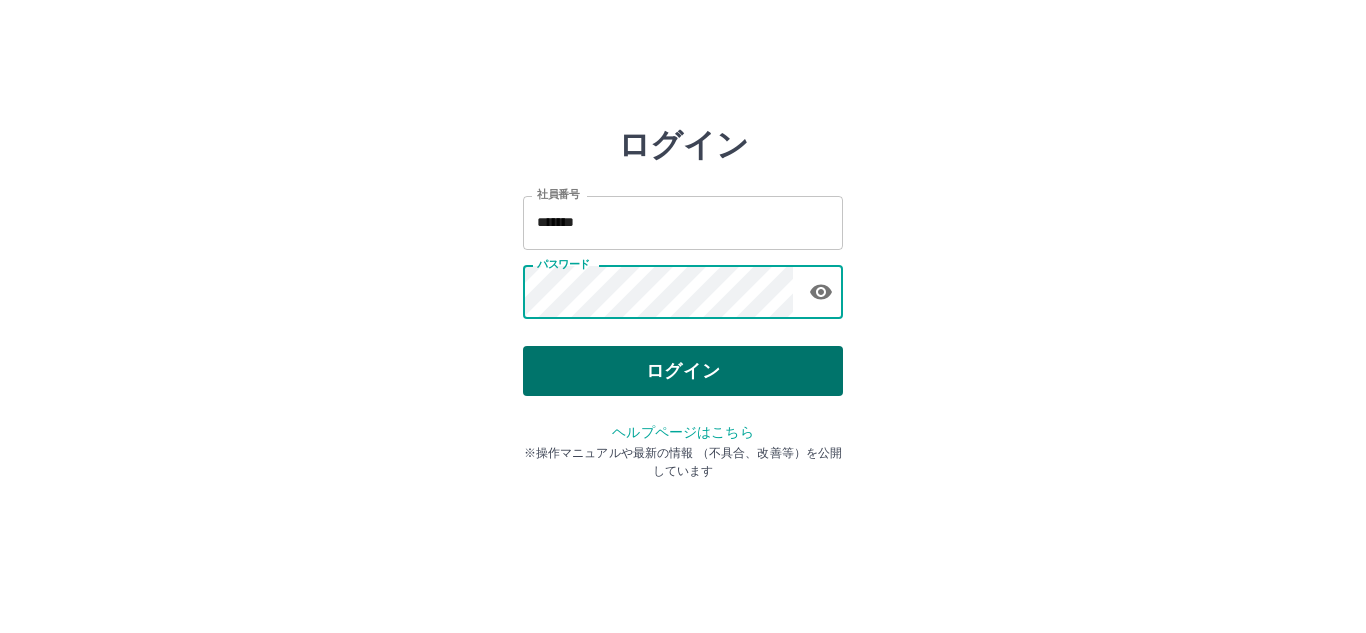 click on "ログイン" at bounding box center (683, 371) 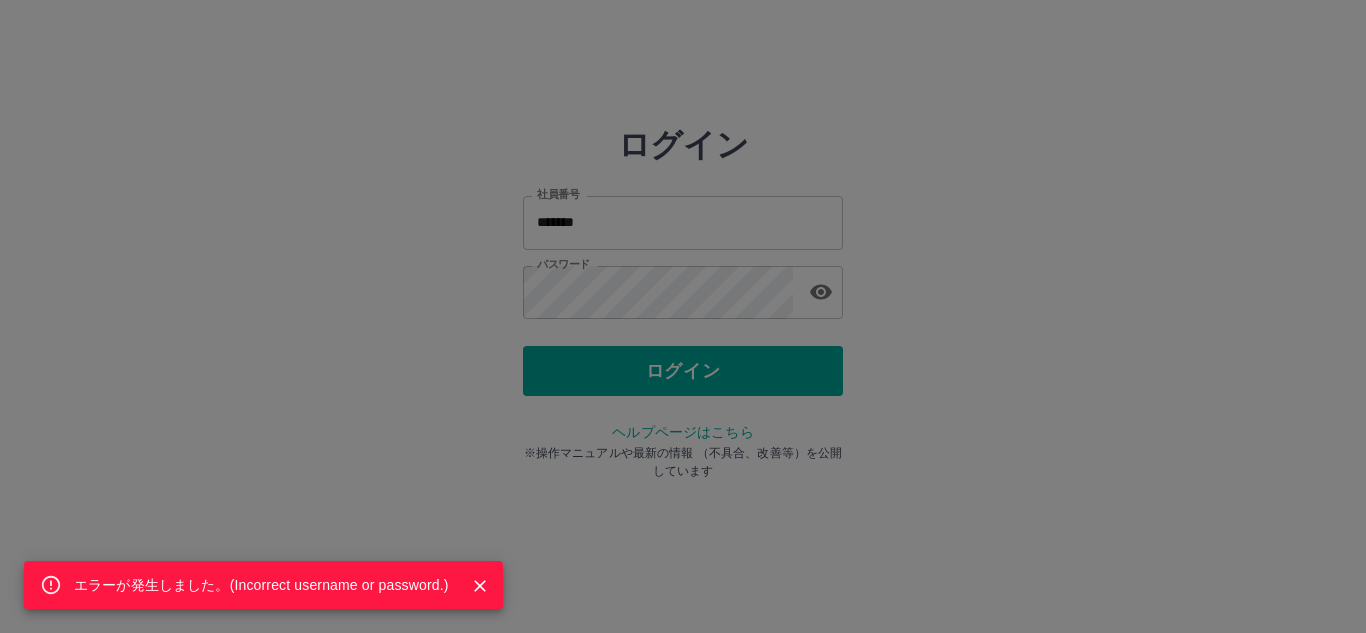 click on "エラーが発生しました。( Incorrect username or password. )" at bounding box center [683, 316] 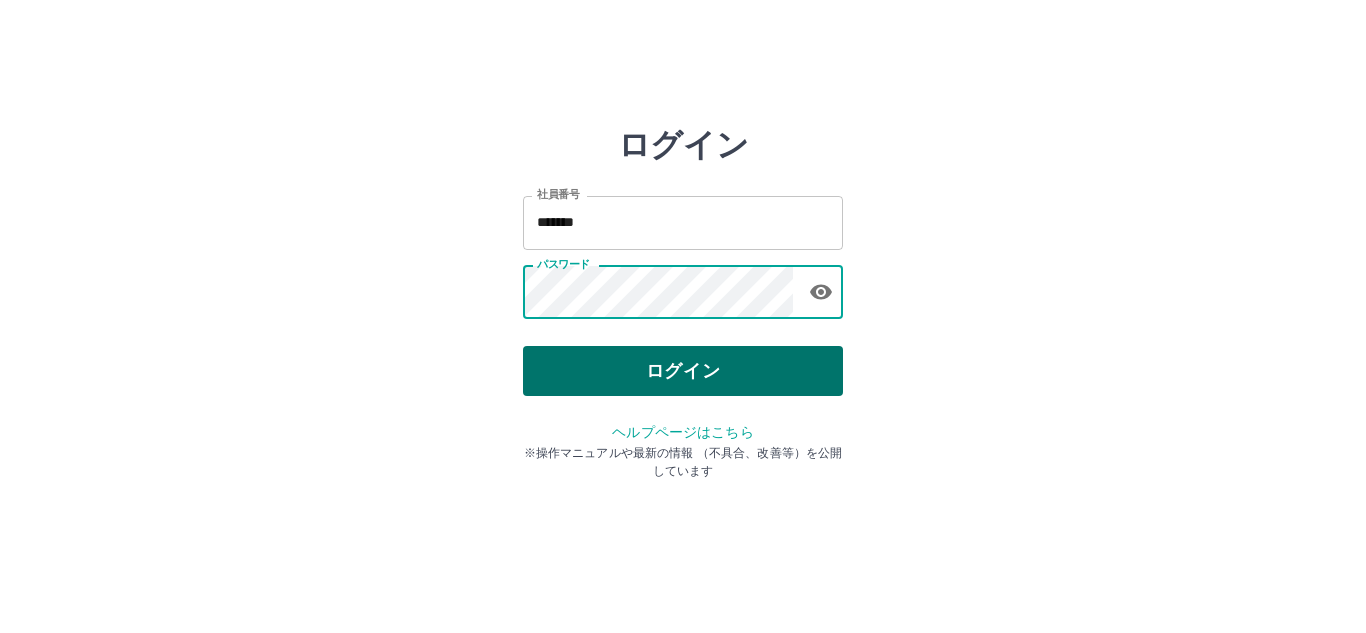 click on "ログイン" at bounding box center (683, 371) 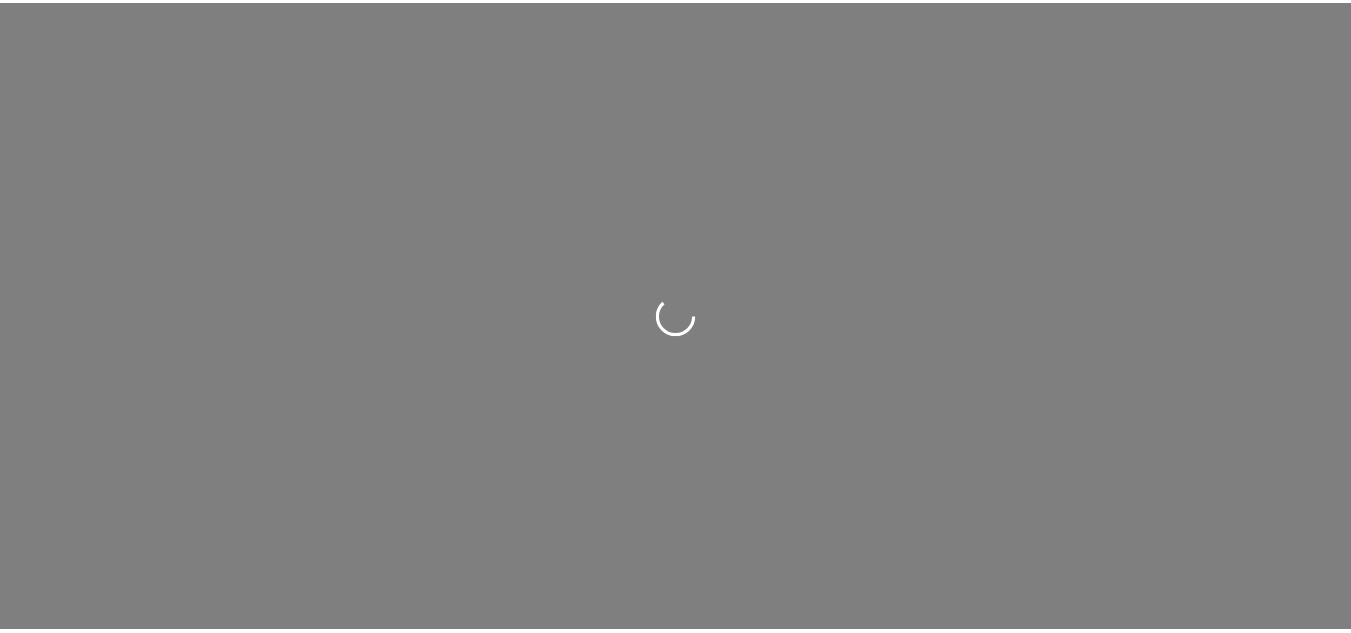 scroll, scrollTop: 0, scrollLeft: 0, axis: both 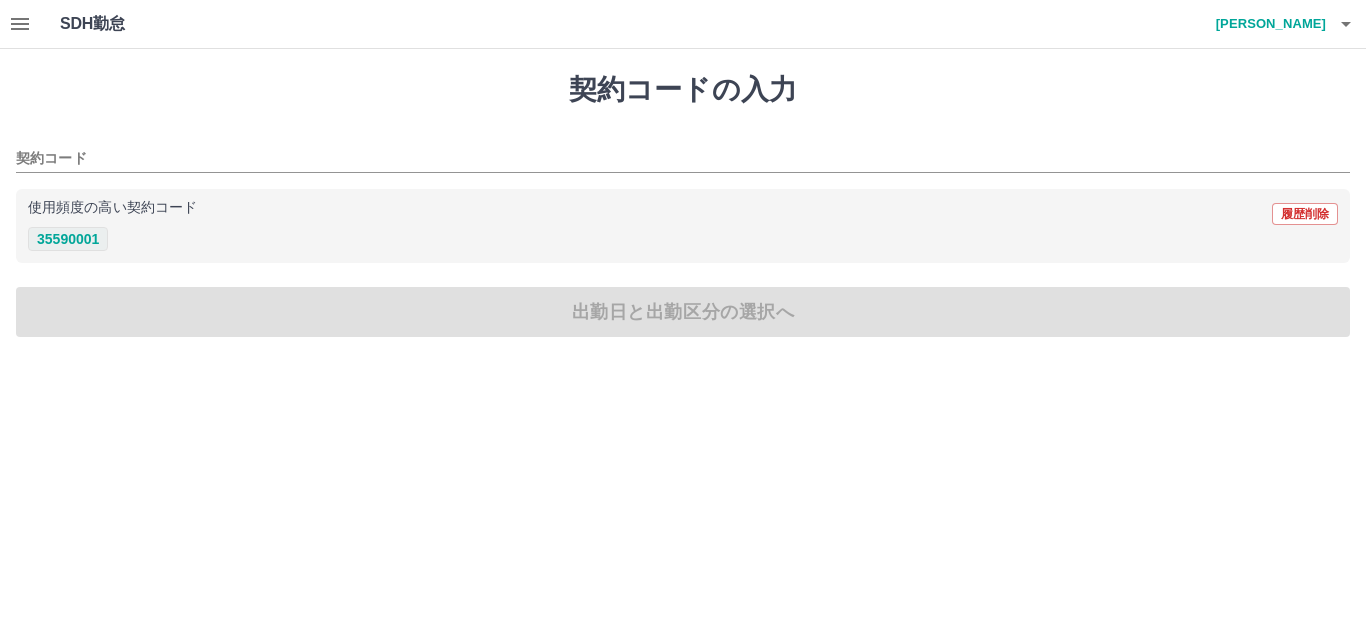 click on "35590001" at bounding box center (68, 239) 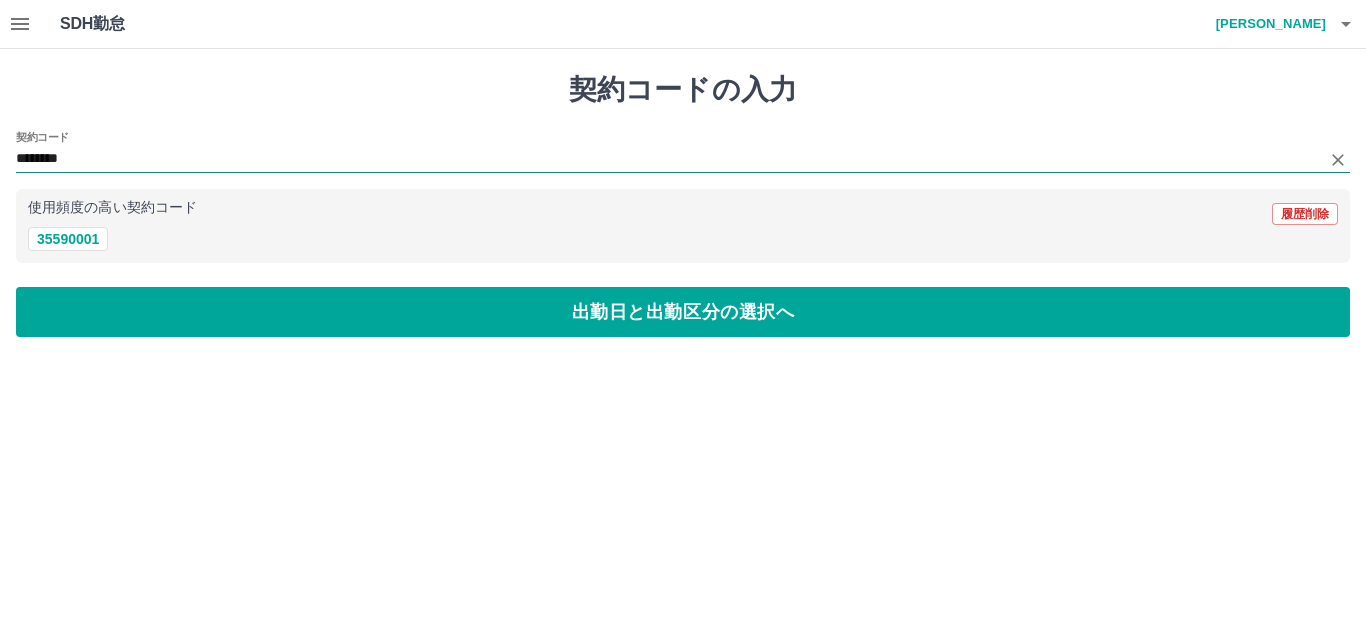 click on "********" at bounding box center [668, 159] 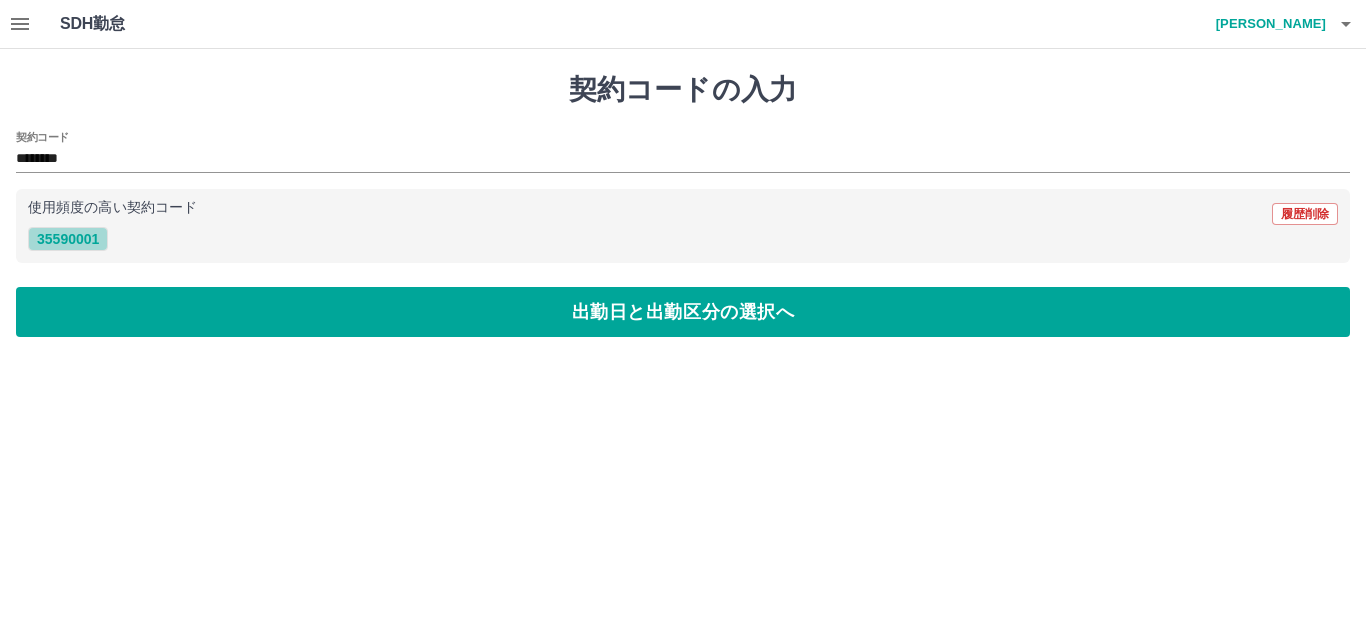 click on "35590001" at bounding box center [68, 239] 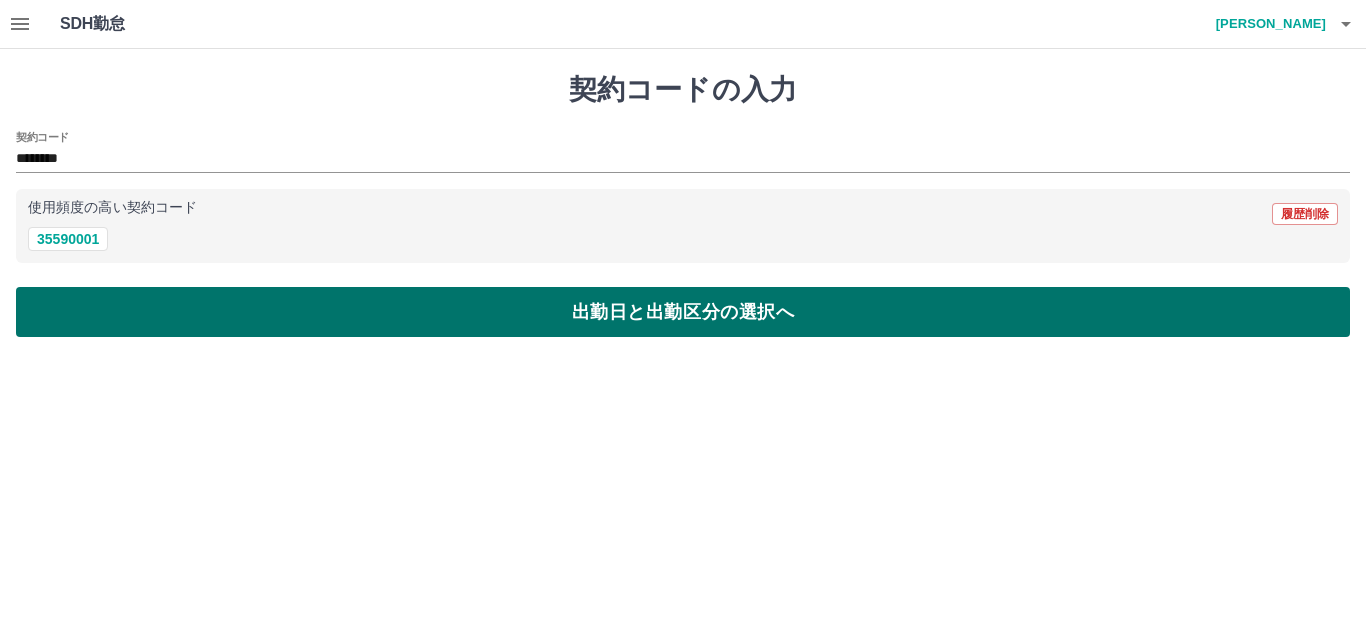 click on "出勤日と出勤区分の選択へ" at bounding box center [683, 312] 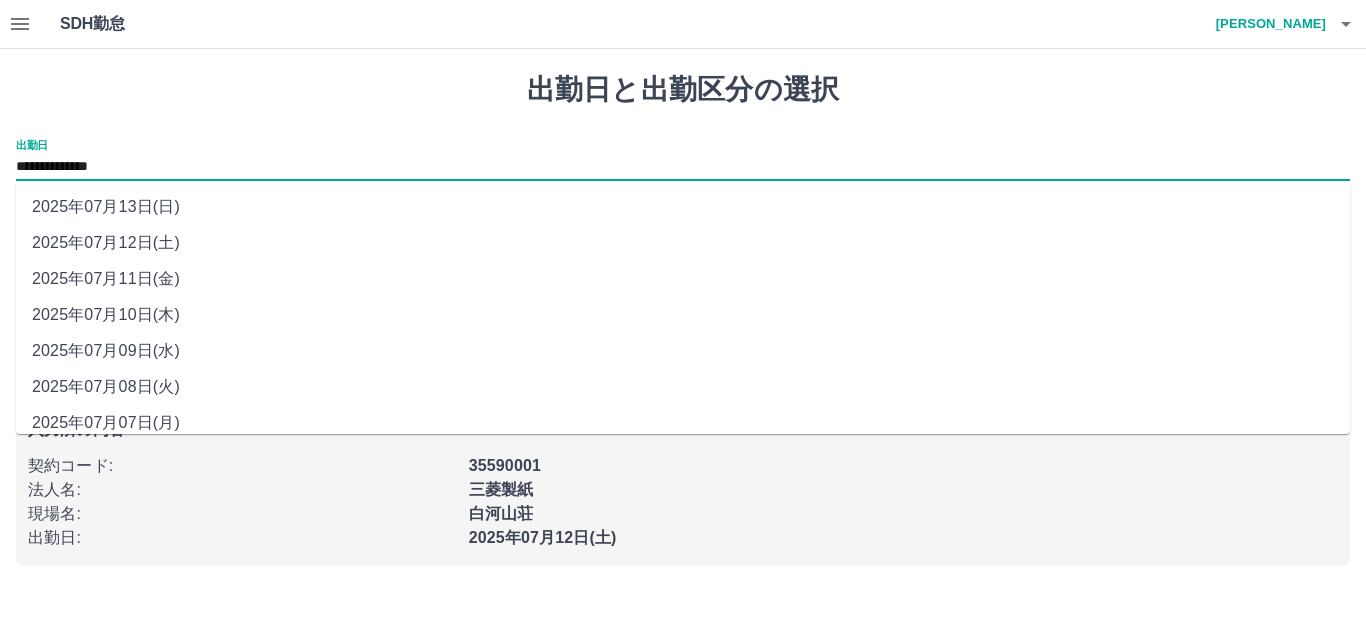 click on "**********" at bounding box center [683, 167] 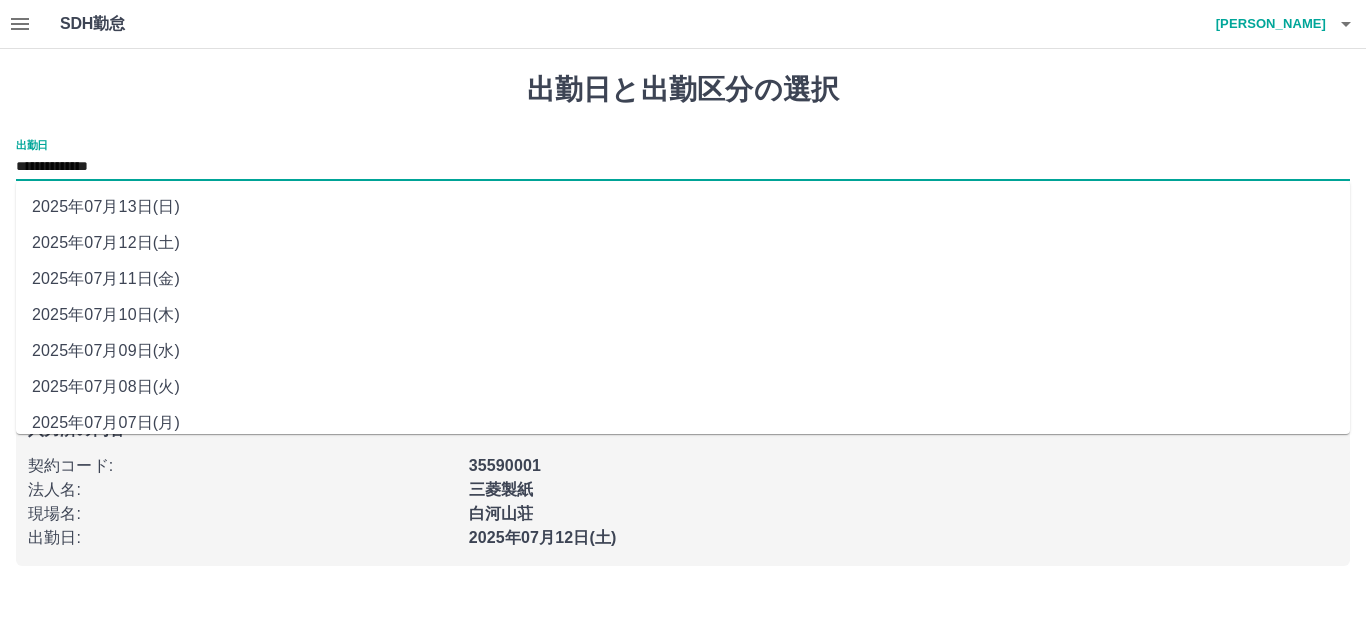 click on "2025年07月11日(金)" at bounding box center (683, 279) 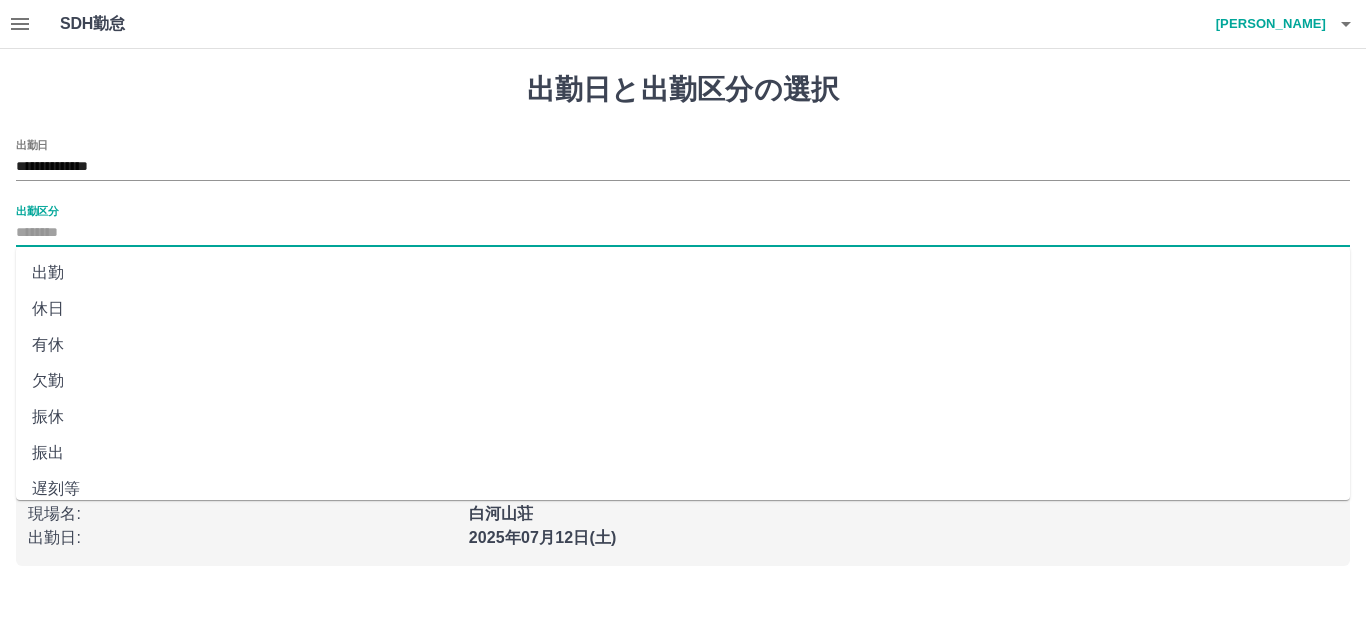 click on "出勤区分" at bounding box center [683, 233] 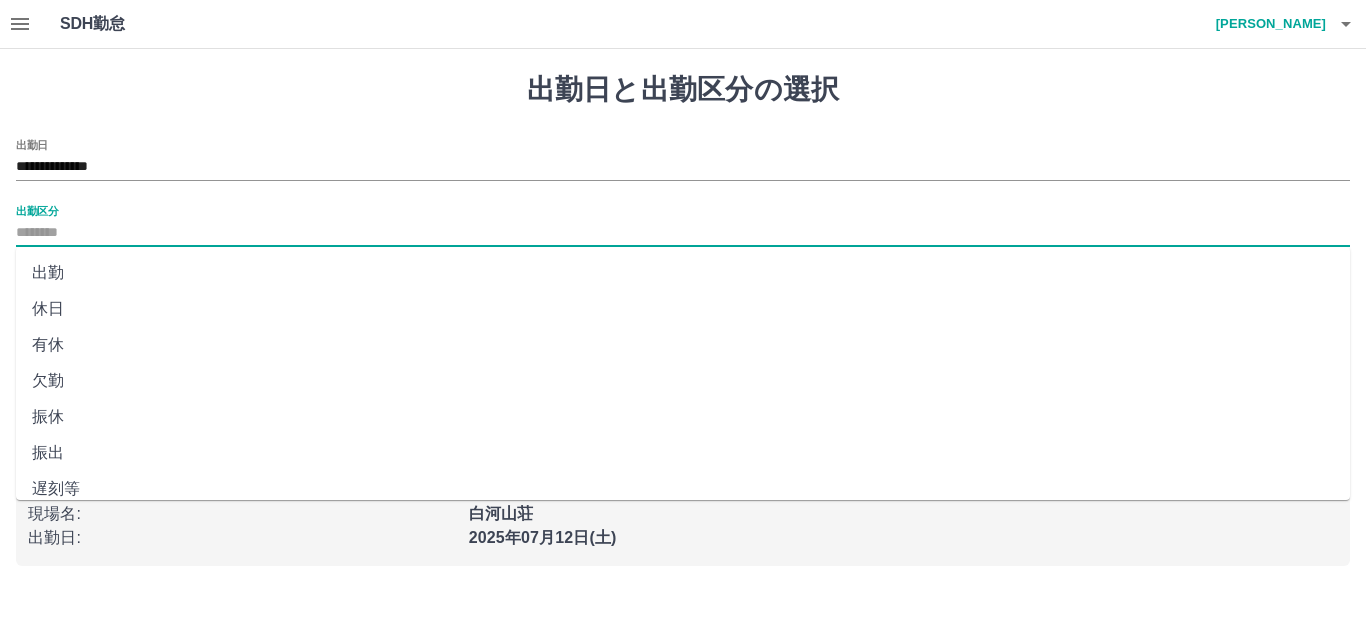 click on "出勤" at bounding box center (683, 273) 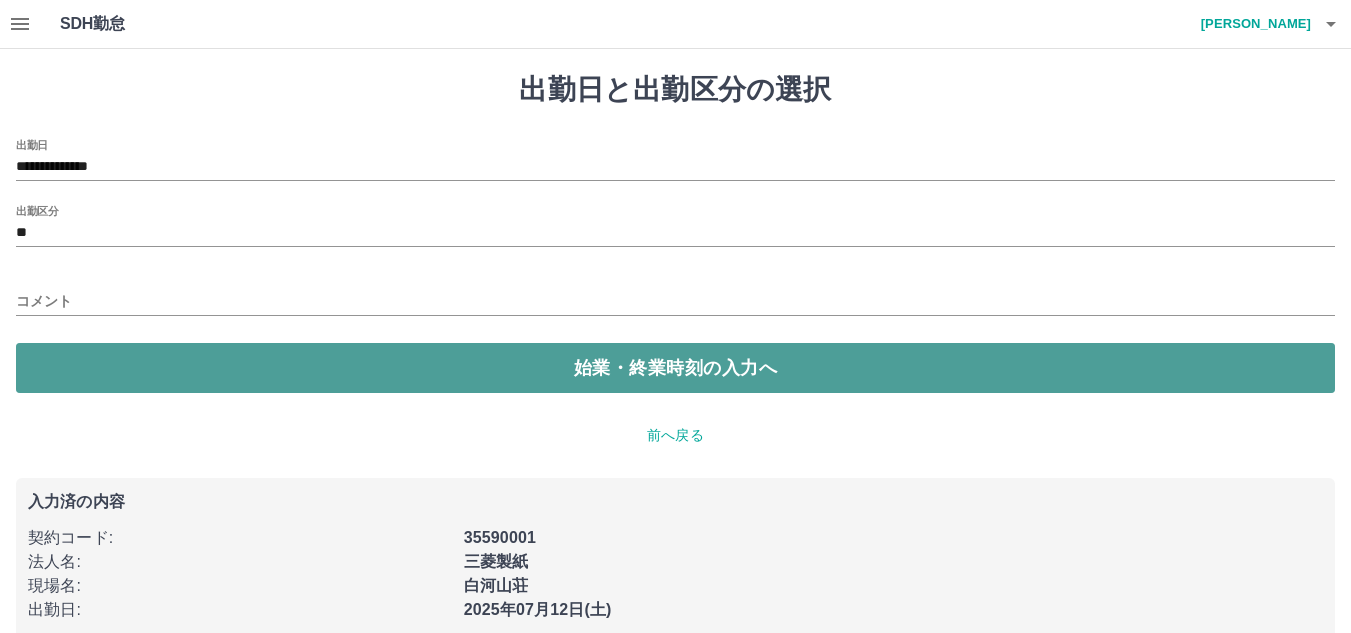click on "始業・終業時刻の入力へ" at bounding box center [675, 368] 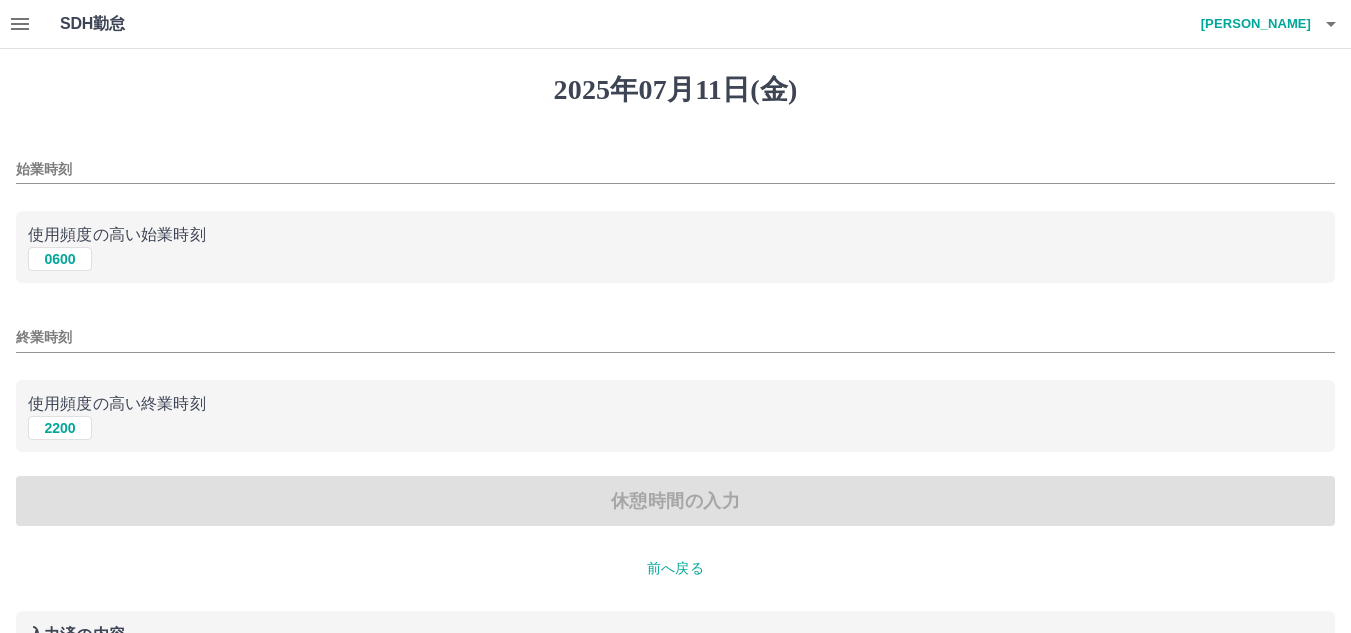 click on "0600" at bounding box center (60, 259) 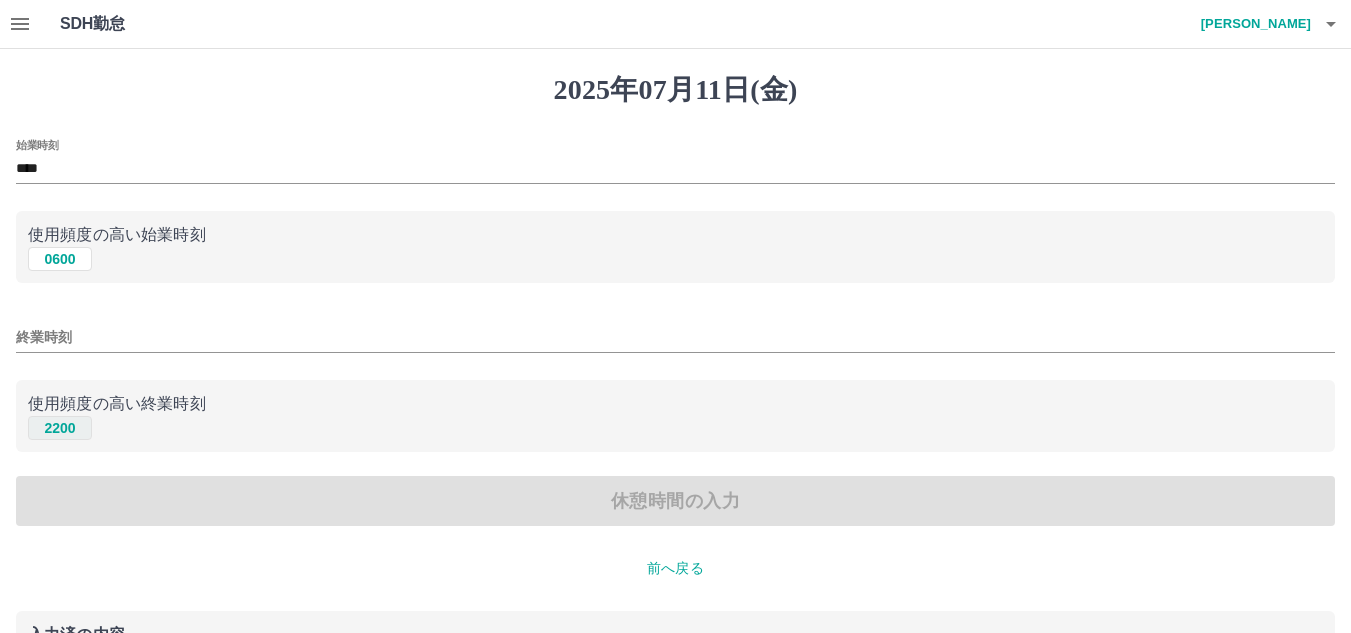 click on "2200" at bounding box center [60, 428] 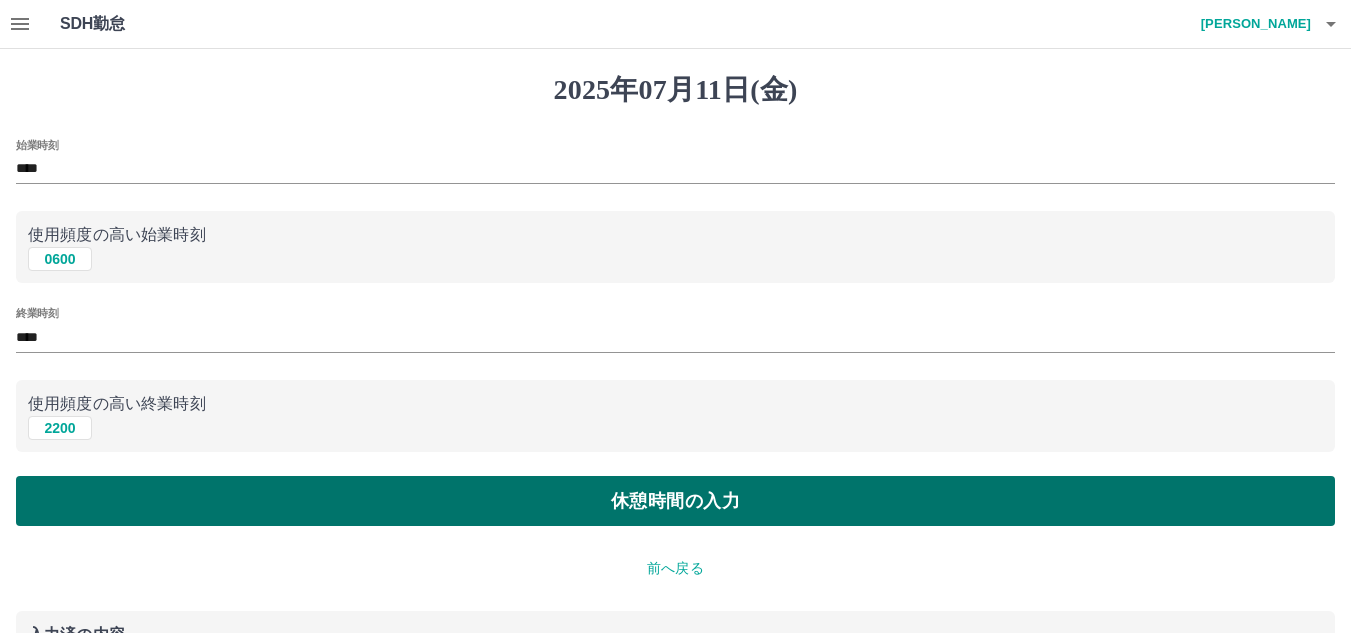 click on "休憩時間の入力" at bounding box center [675, 501] 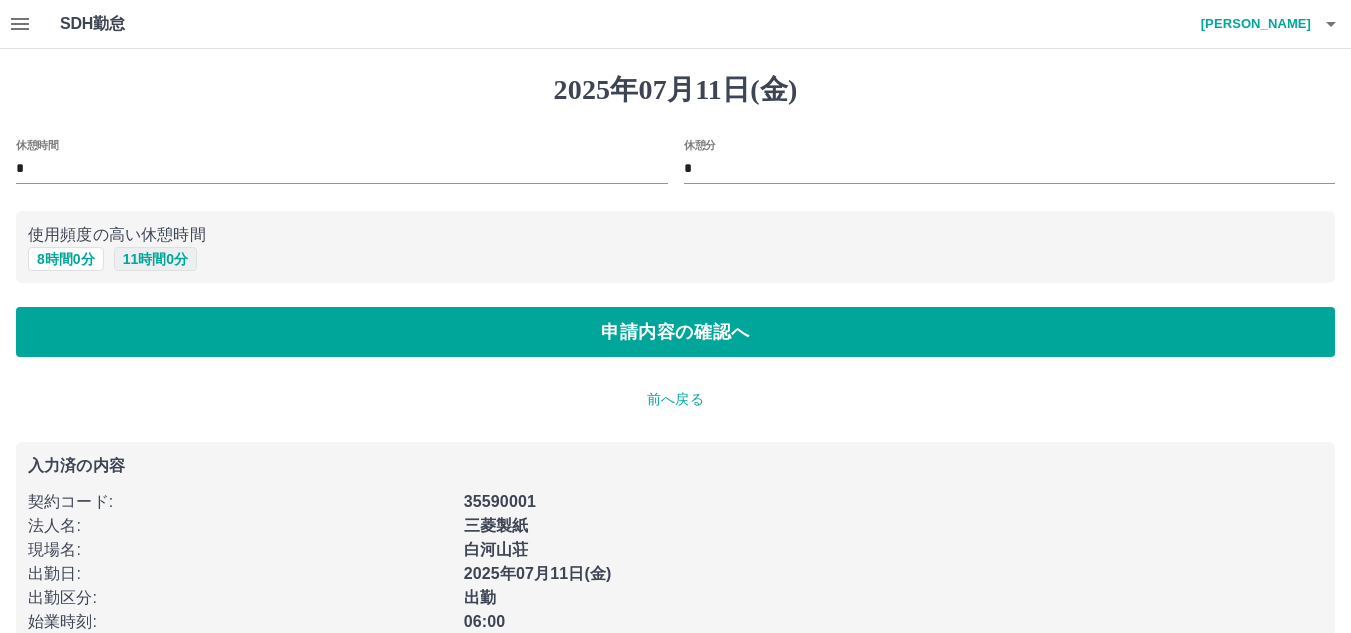 click on "11 時間 0 分" at bounding box center (155, 259) 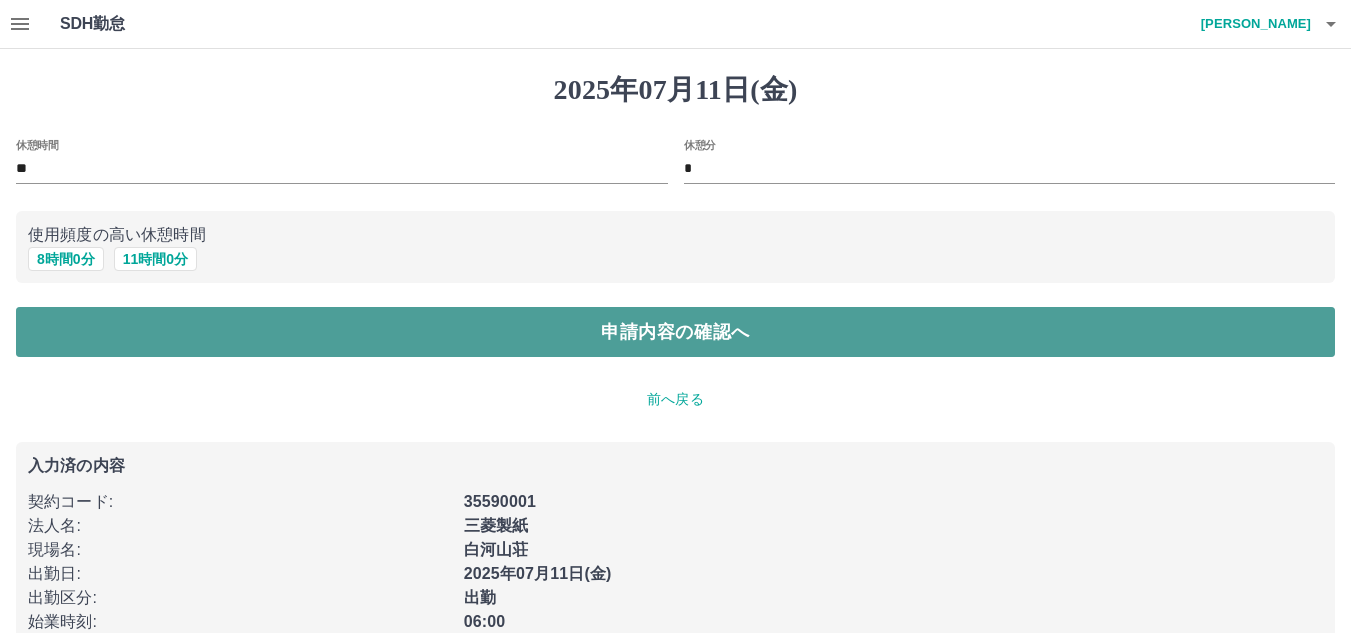 click on "申請内容の確認へ" at bounding box center (675, 332) 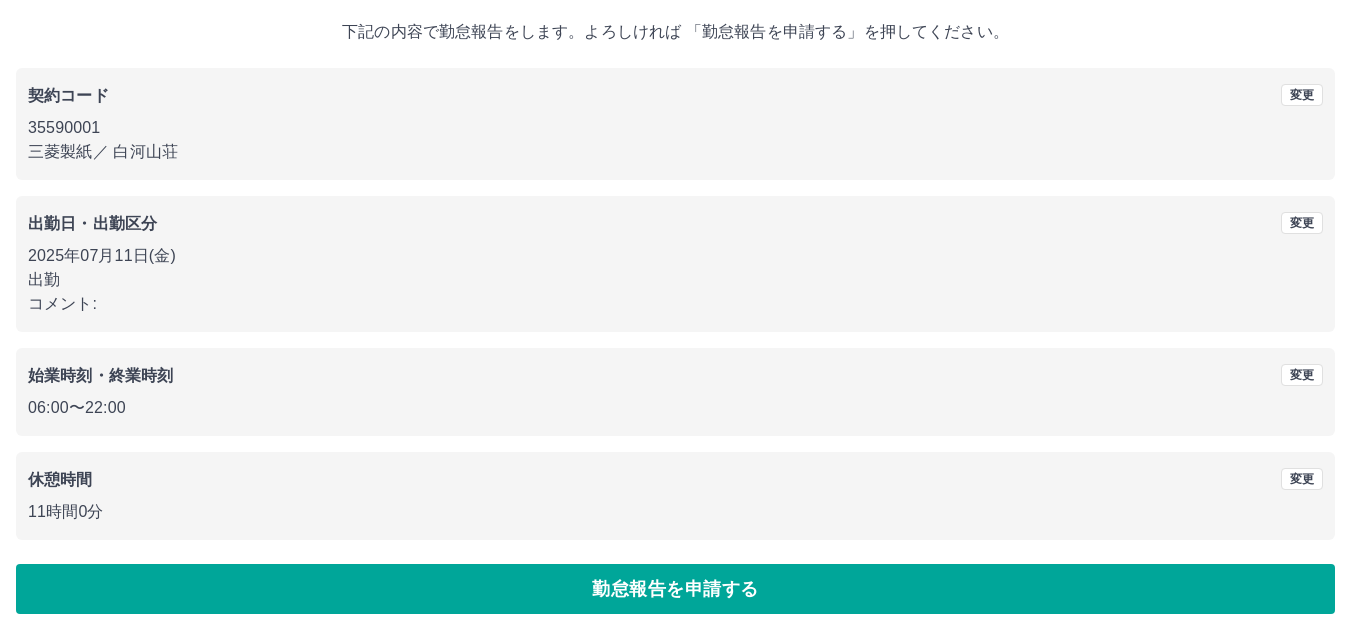 scroll, scrollTop: 116, scrollLeft: 0, axis: vertical 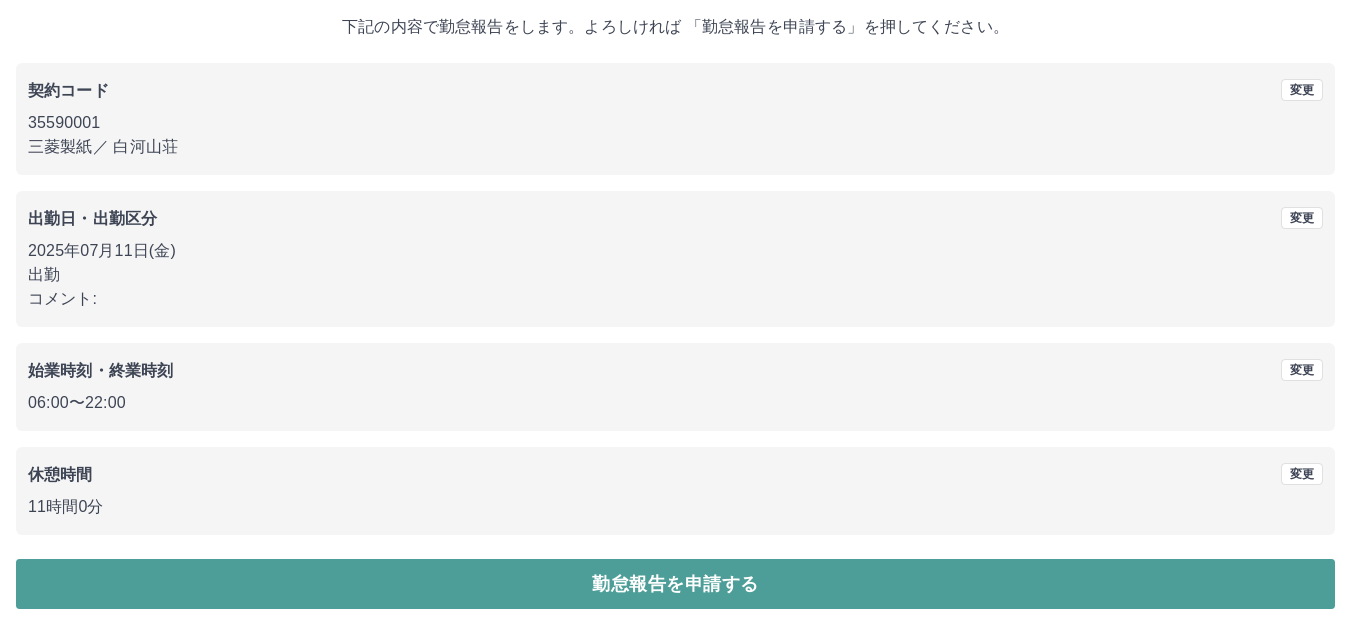 click on "勤怠報告を申請する" at bounding box center [675, 584] 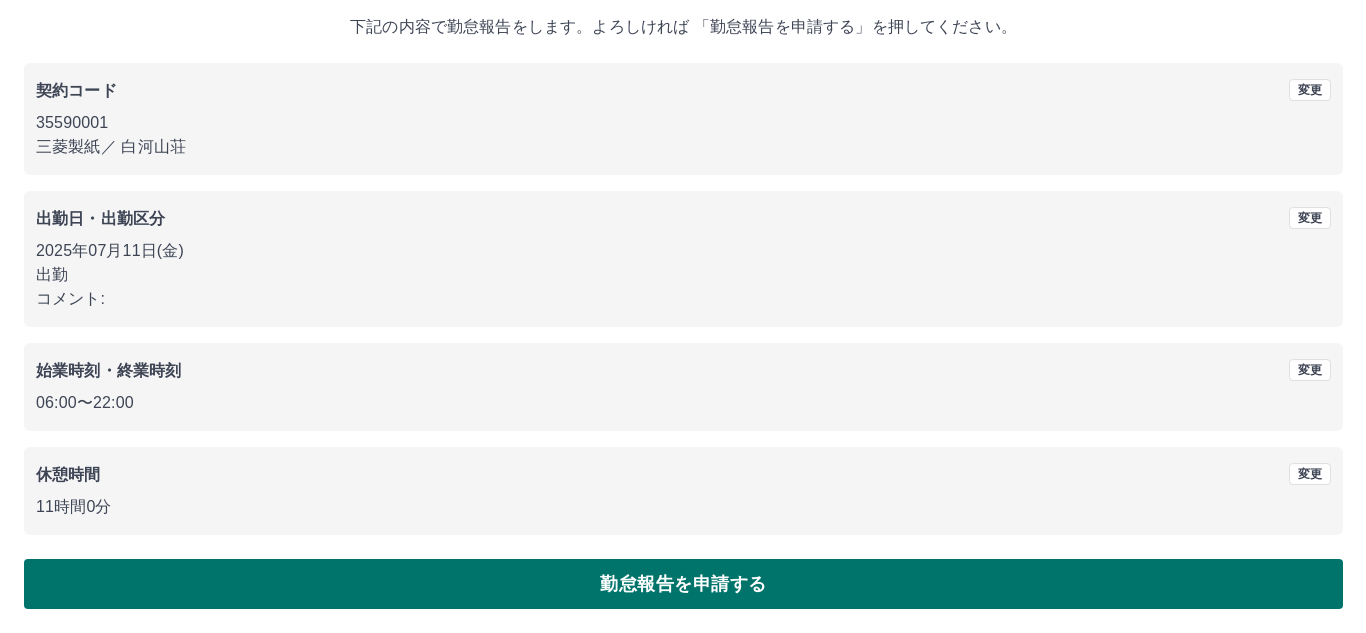 scroll, scrollTop: 0, scrollLeft: 0, axis: both 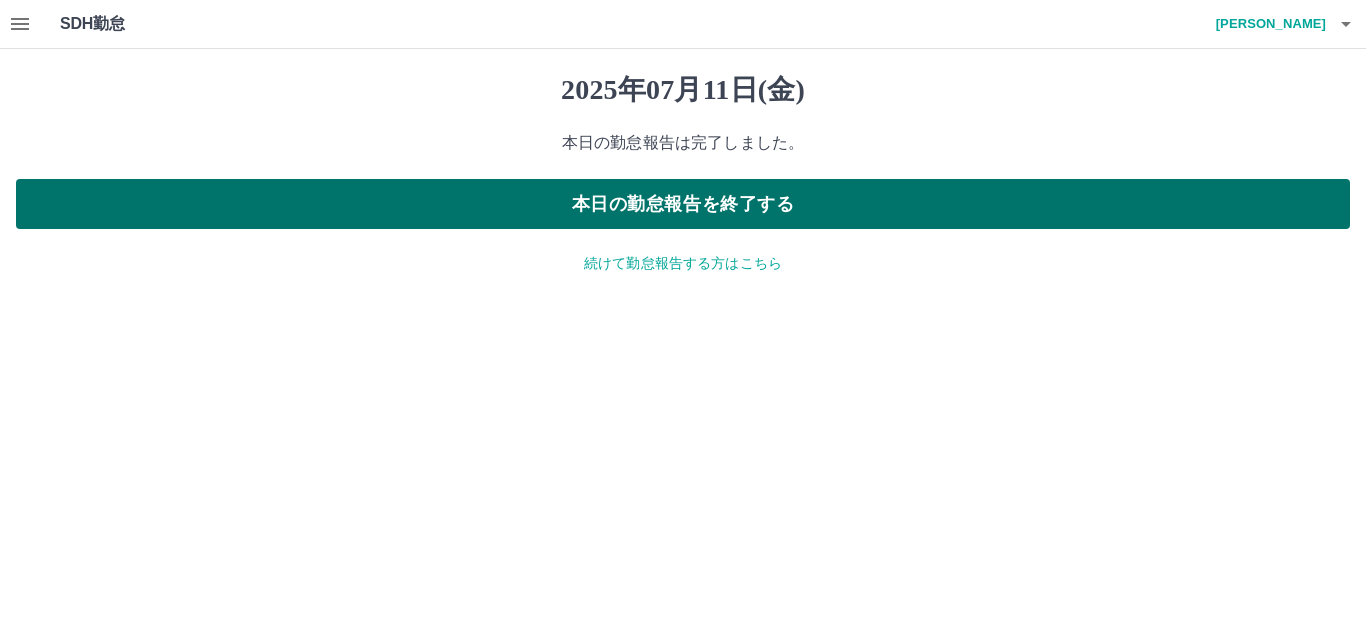 click on "本日の勤怠報告を終了する" at bounding box center (683, 204) 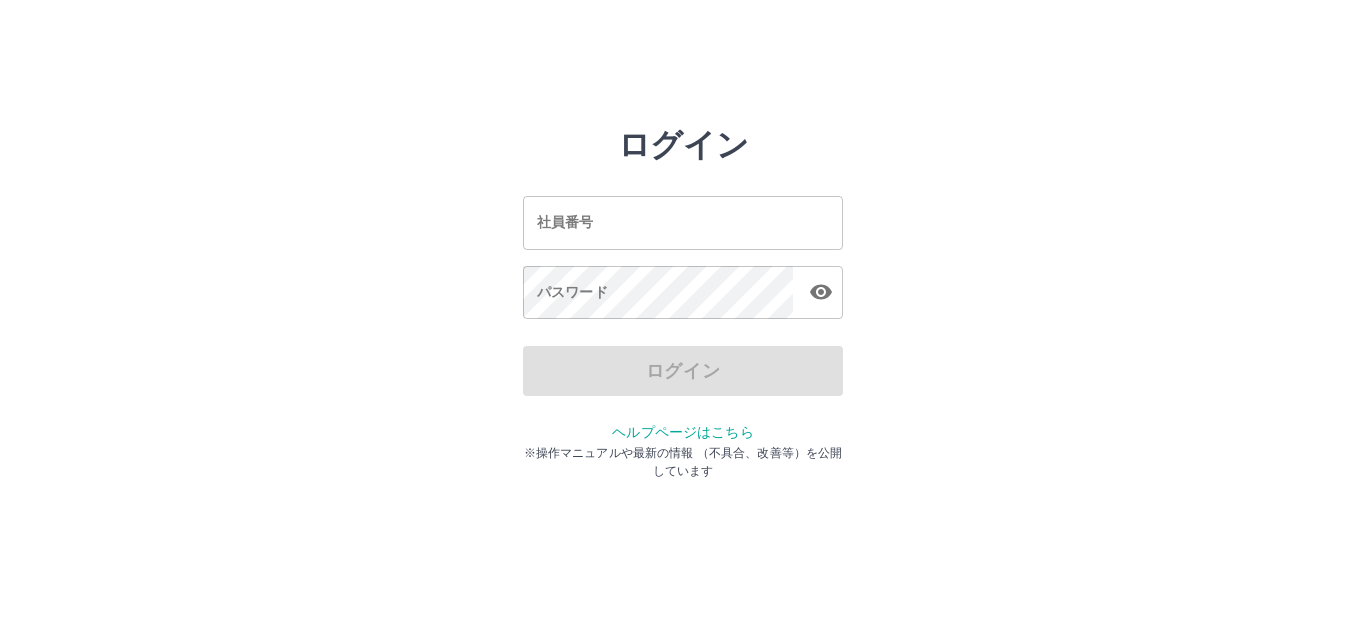 scroll, scrollTop: 0, scrollLeft: 0, axis: both 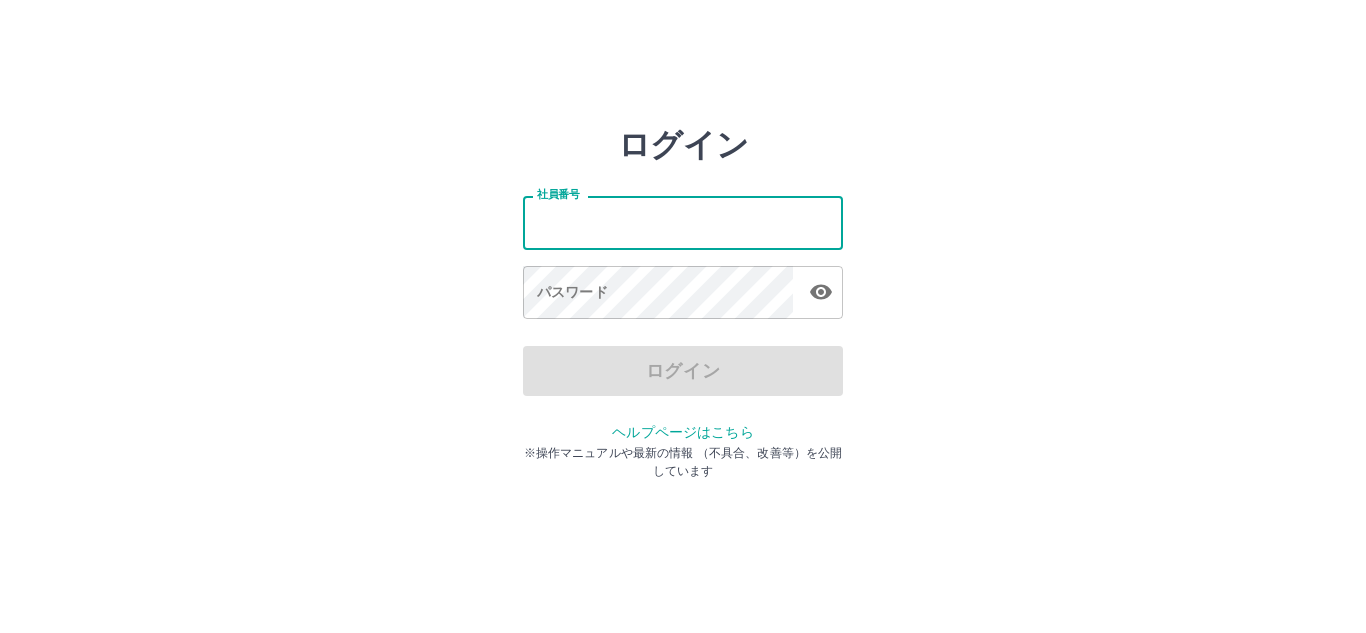 type on "*******" 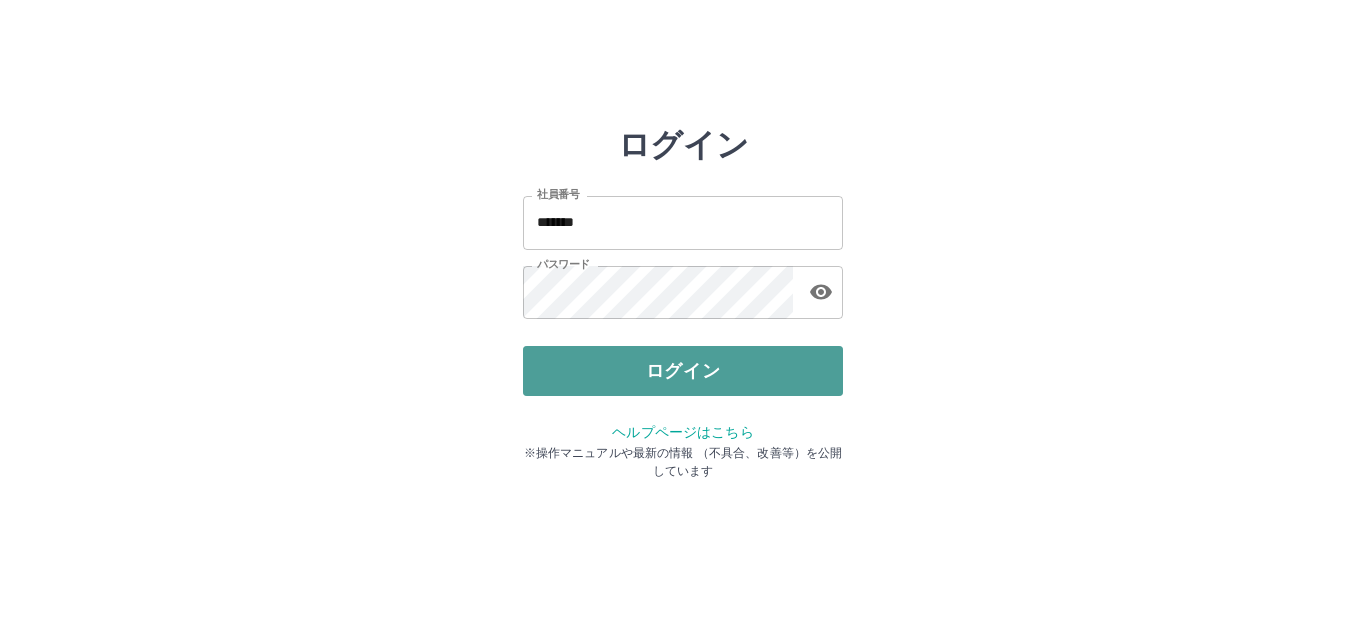 click on "ログイン" at bounding box center [683, 371] 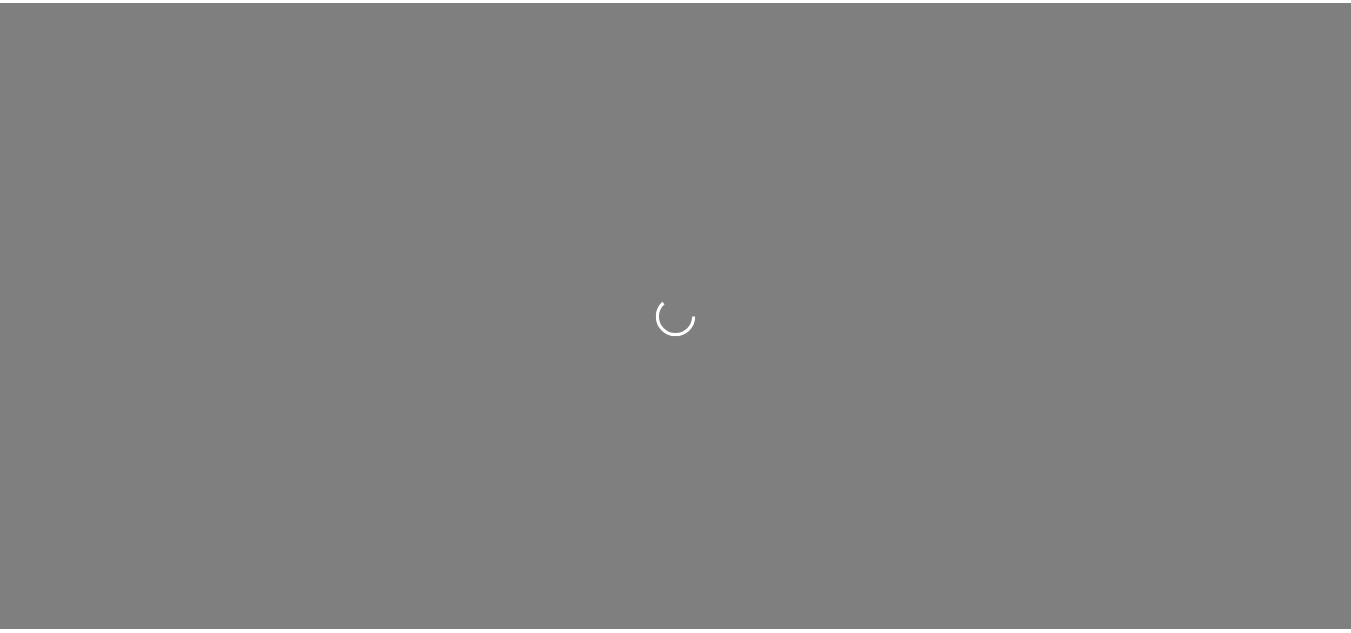 scroll, scrollTop: 0, scrollLeft: 0, axis: both 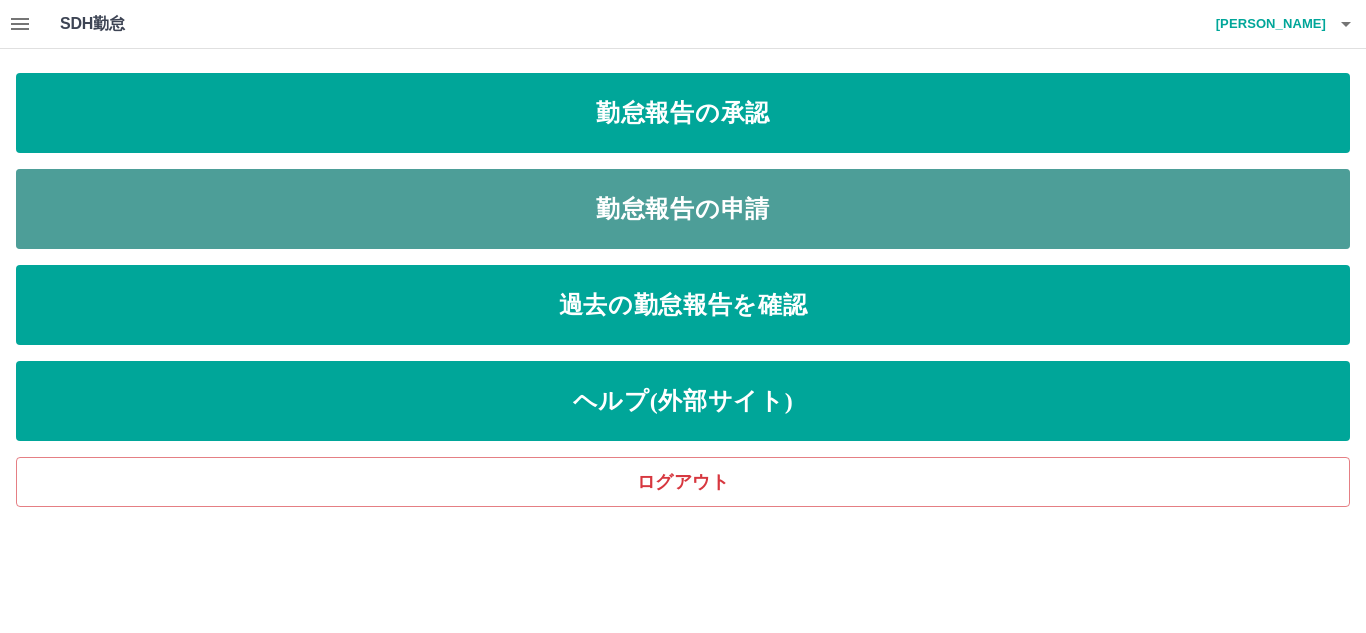 click on "勤怠報告の申請" at bounding box center [683, 209] 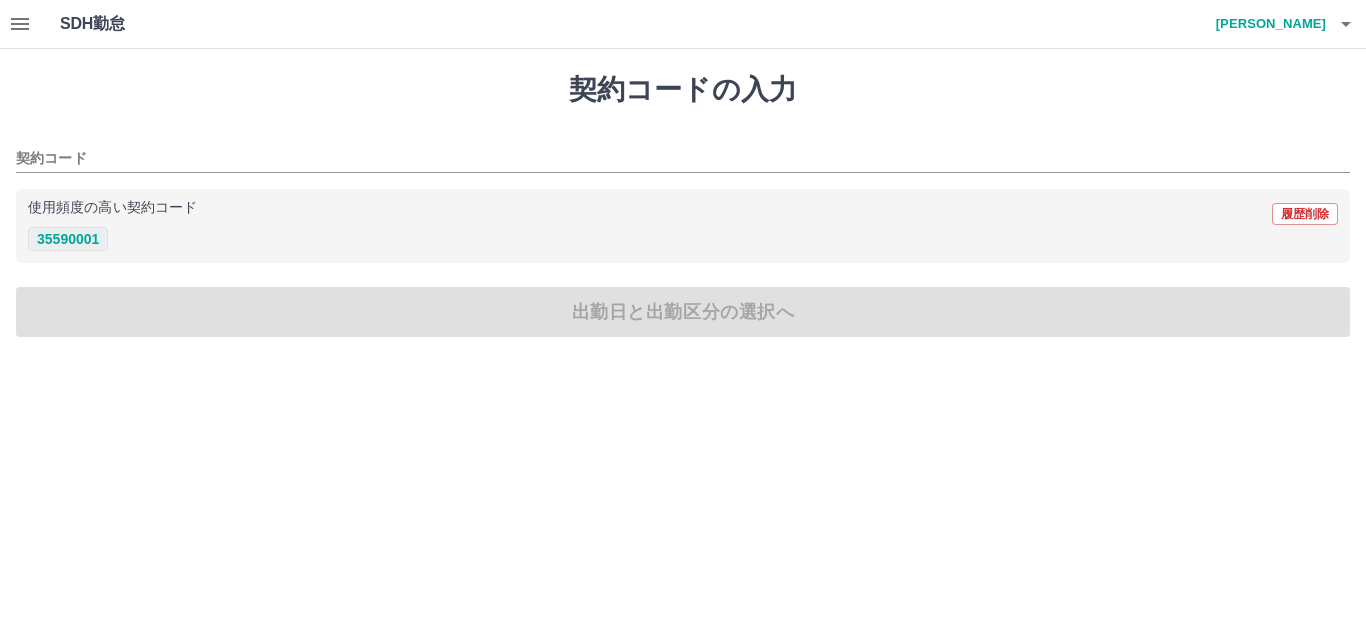 click on "35590001" at bounding box center (68, 239) 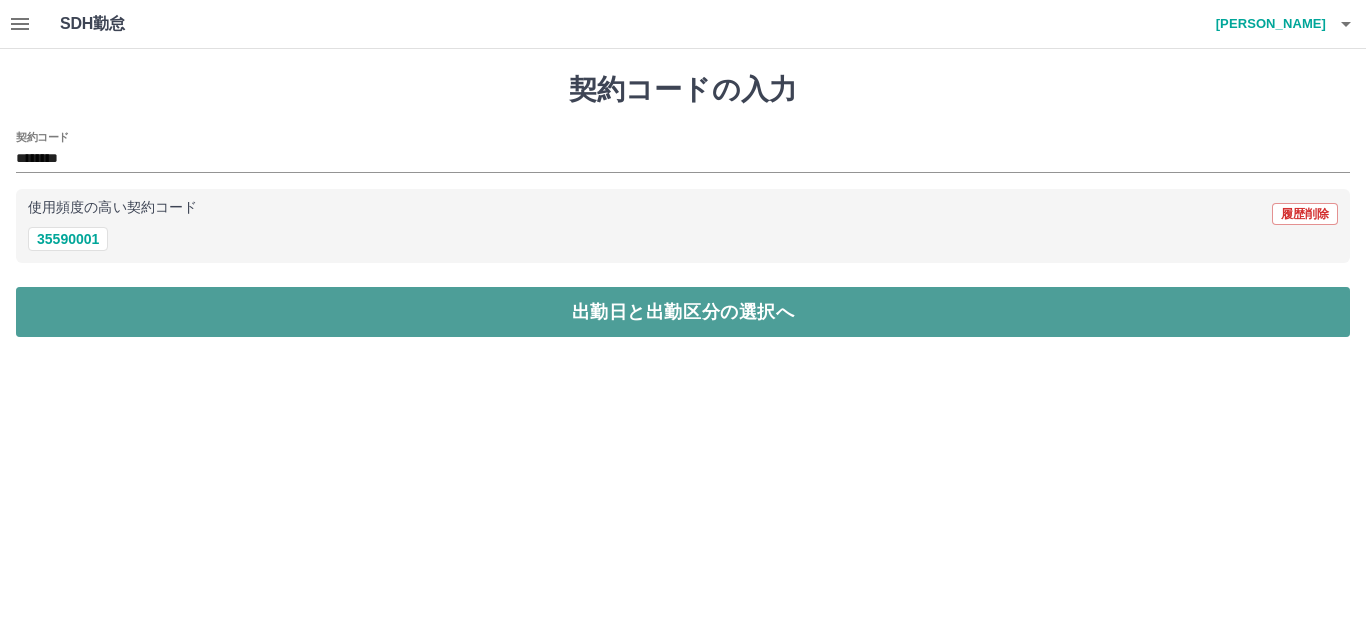 click on "出勤日と出勤区分の選択へ" at bounding box center [683, 312] 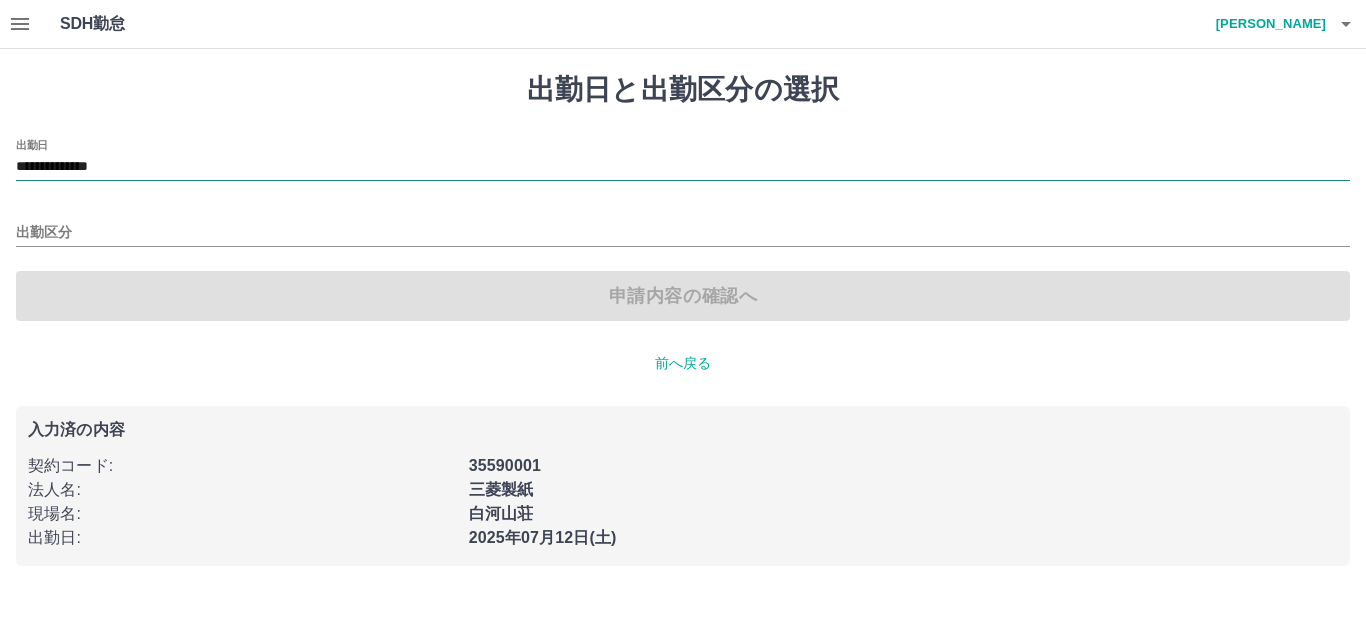 click on "**********" at bounding box center [683, 167] 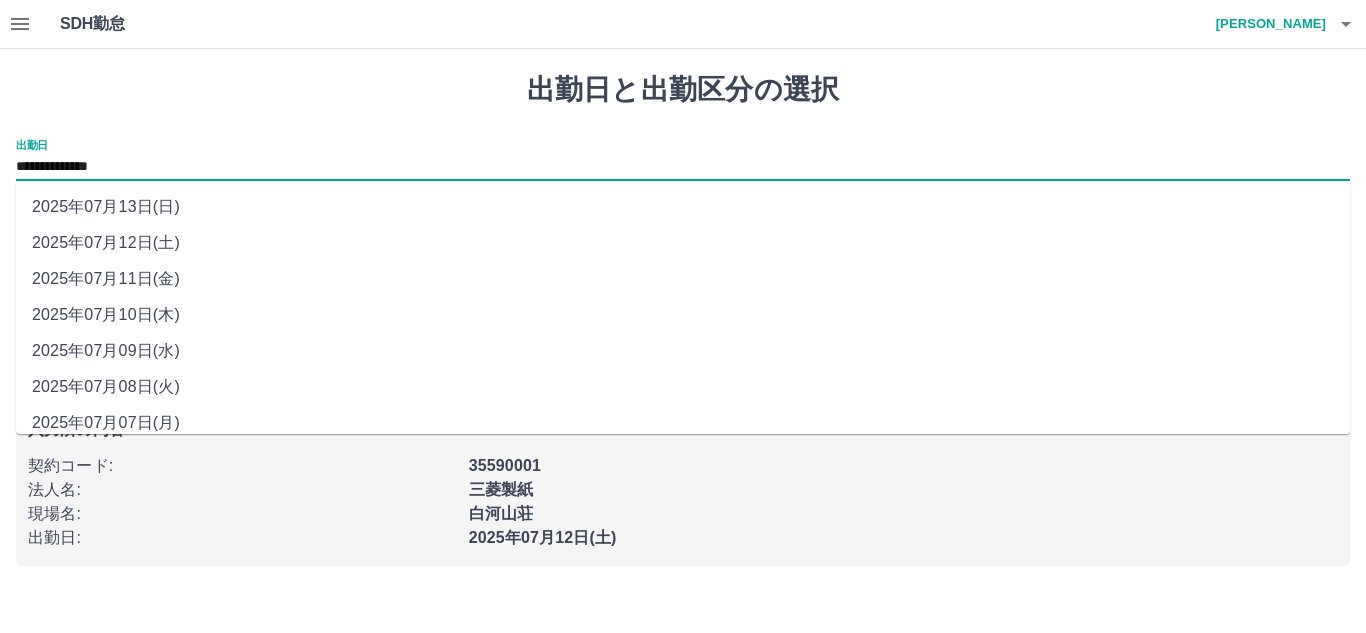 click on "2025年07月11日(金)" at bounding box center (683, 279) 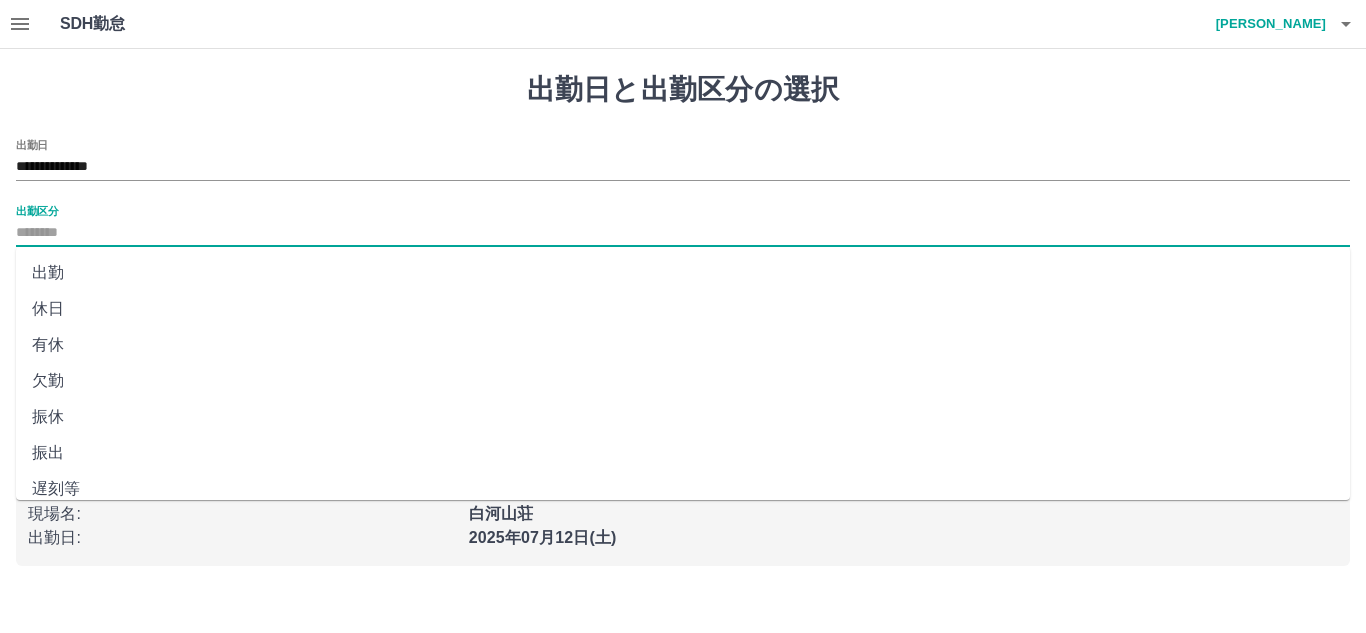 click on "出勤区分" at bounding box center [683, 233] 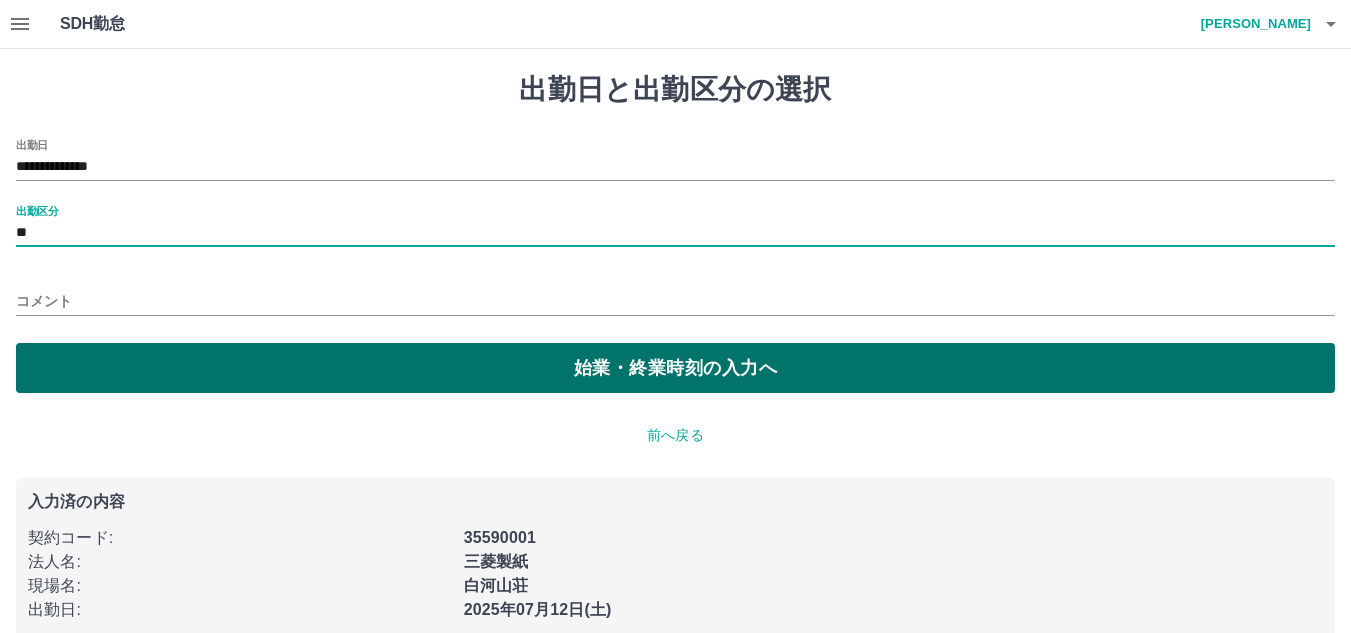 click on "始業・終業時刻の入力へ" at bounding box center [675, 368] 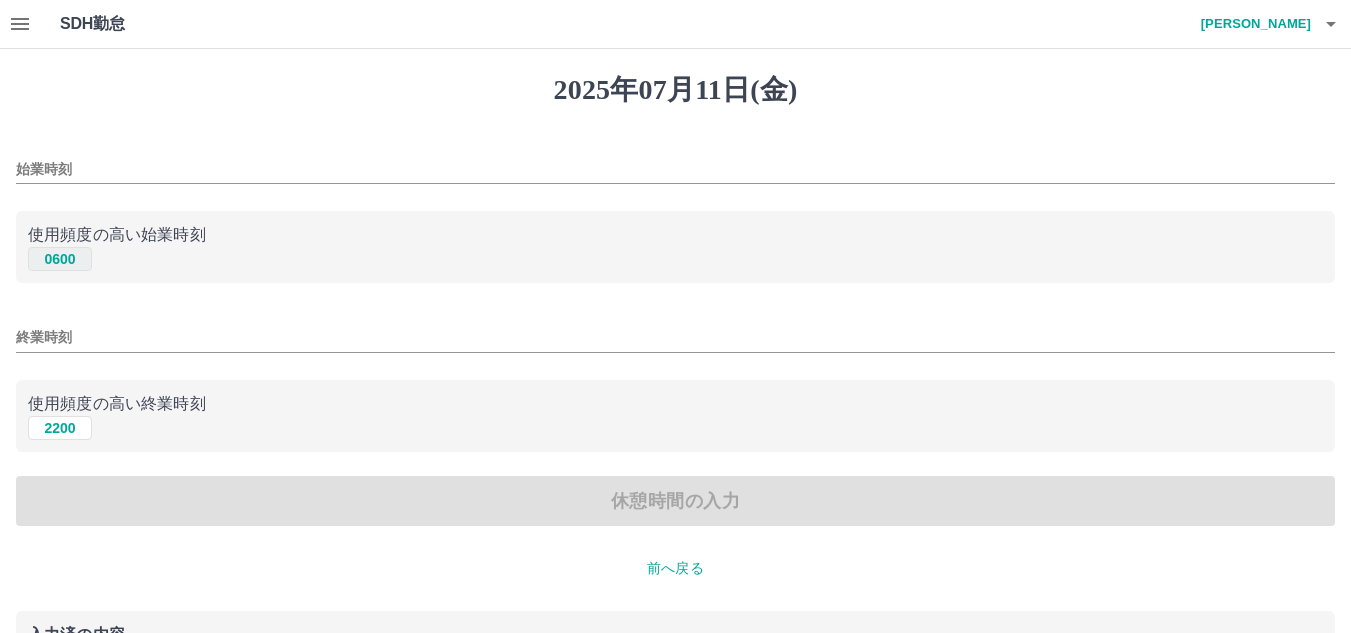 click on "0600" at bounding box center [60, 259] 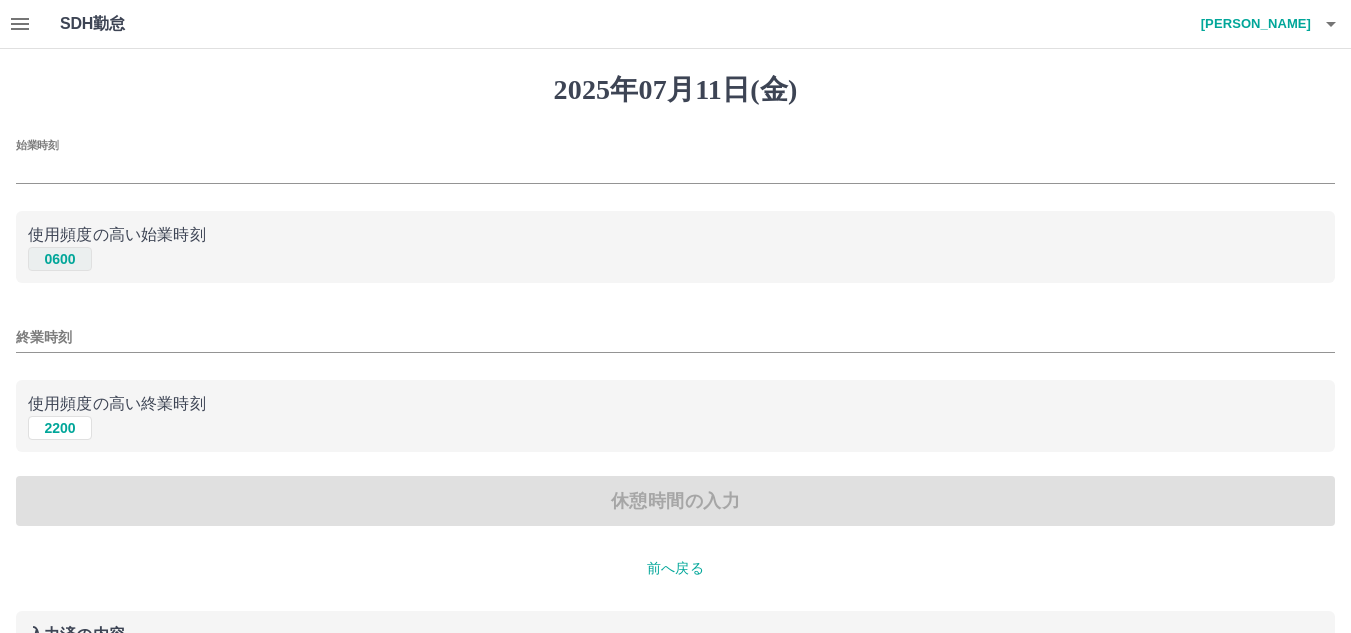 type on "****" 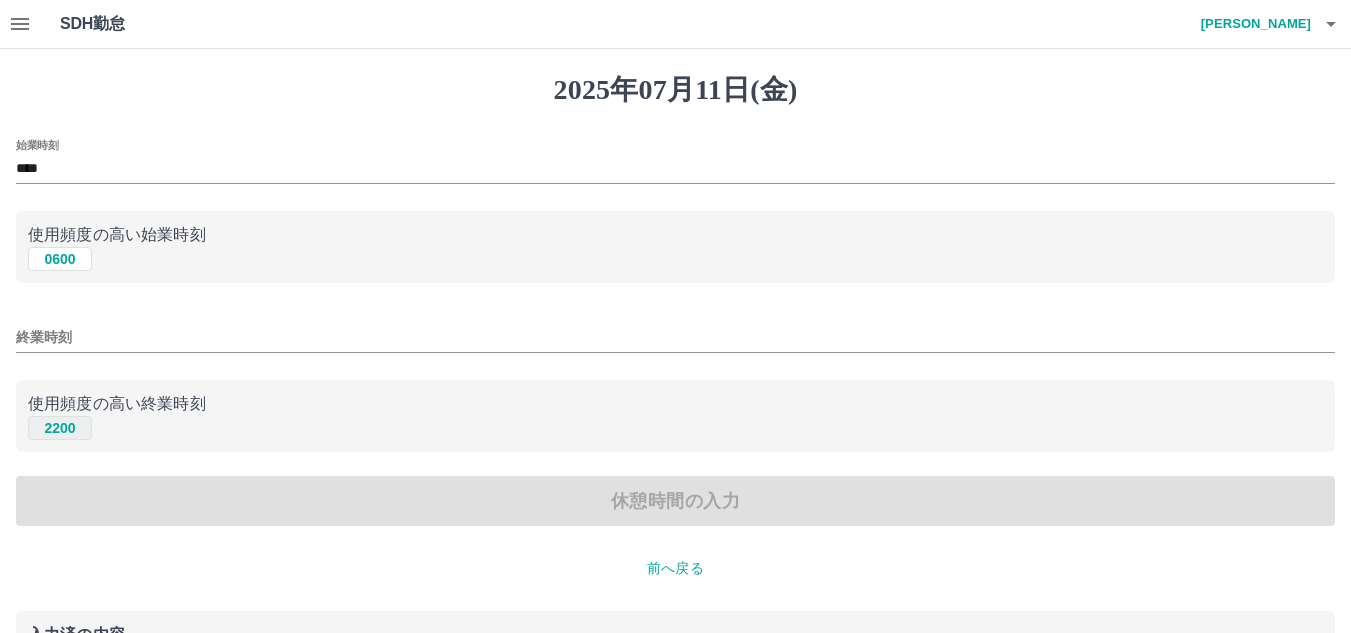 click on "2200" at bounding box center [60, 428] 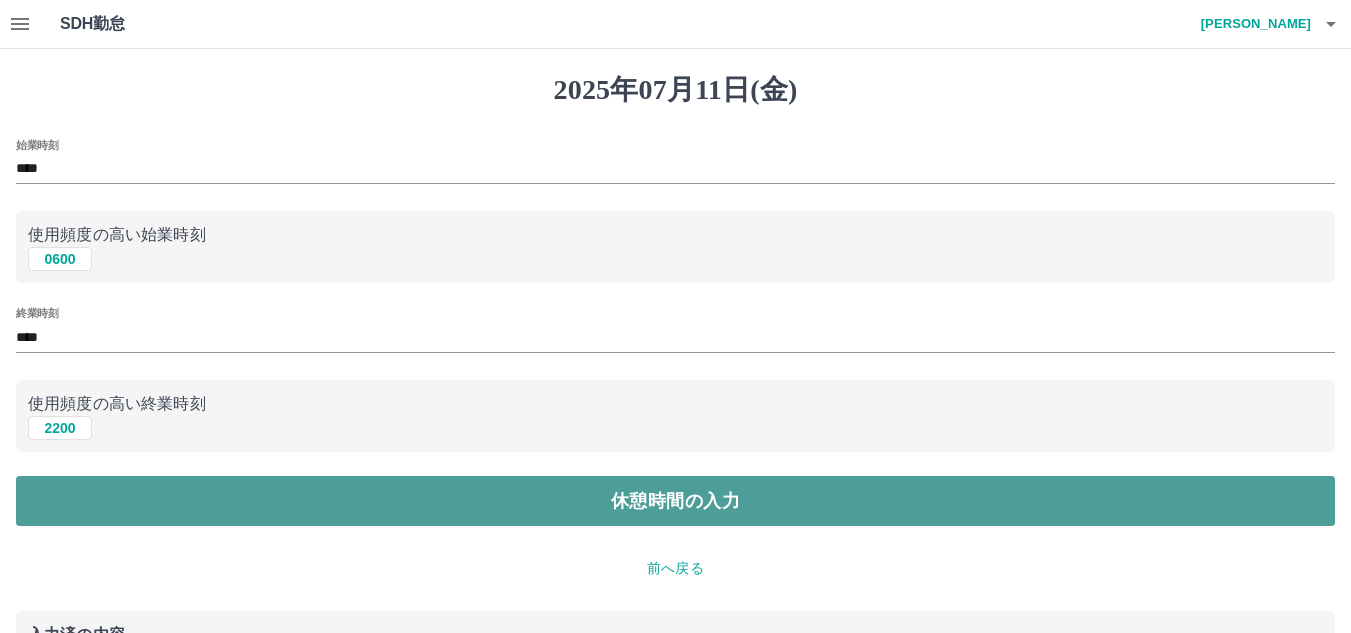 click on "休憩時間の入力" at bounding box center (675, 501) 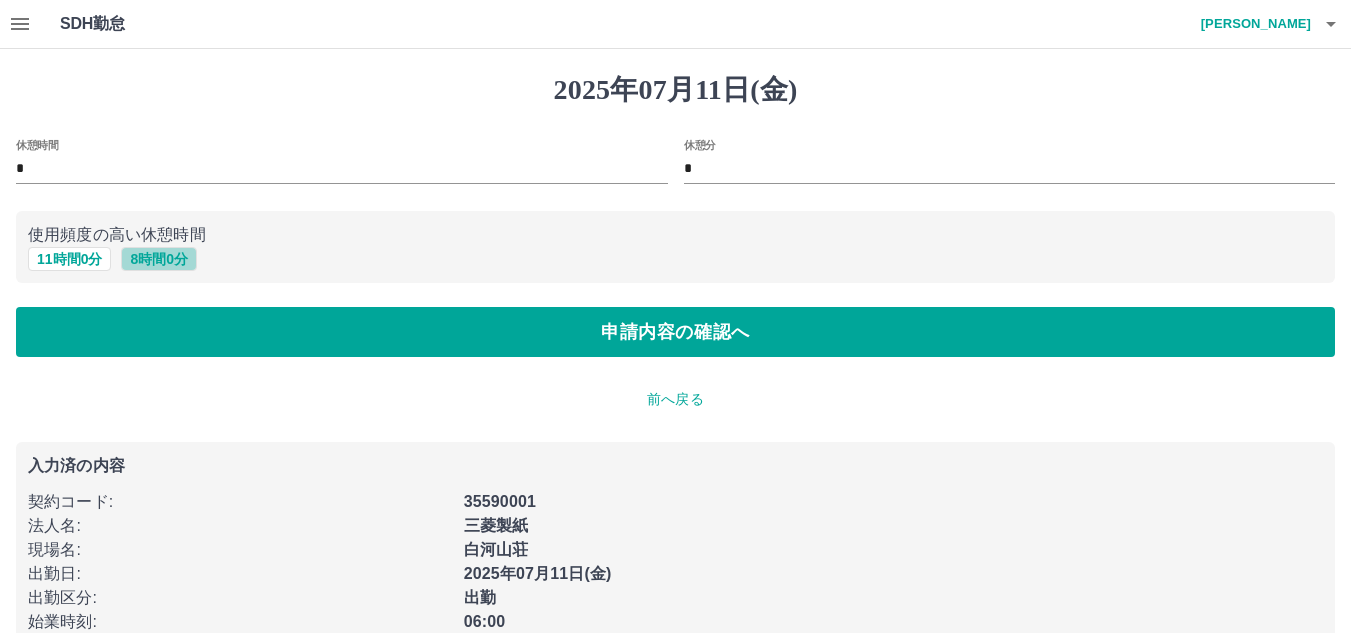 click on "8 時間 0 分" at bounding box center [159, 259] 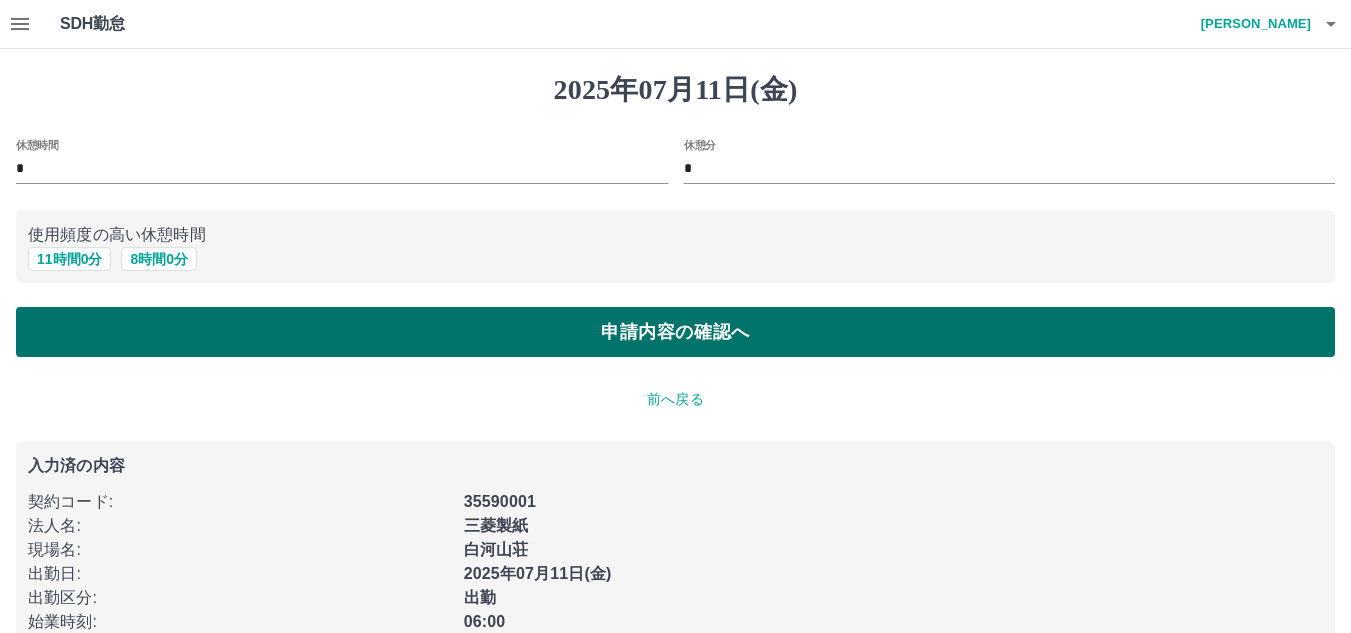 click on "申請内容の確認へ" at bounding box center [675, 332] 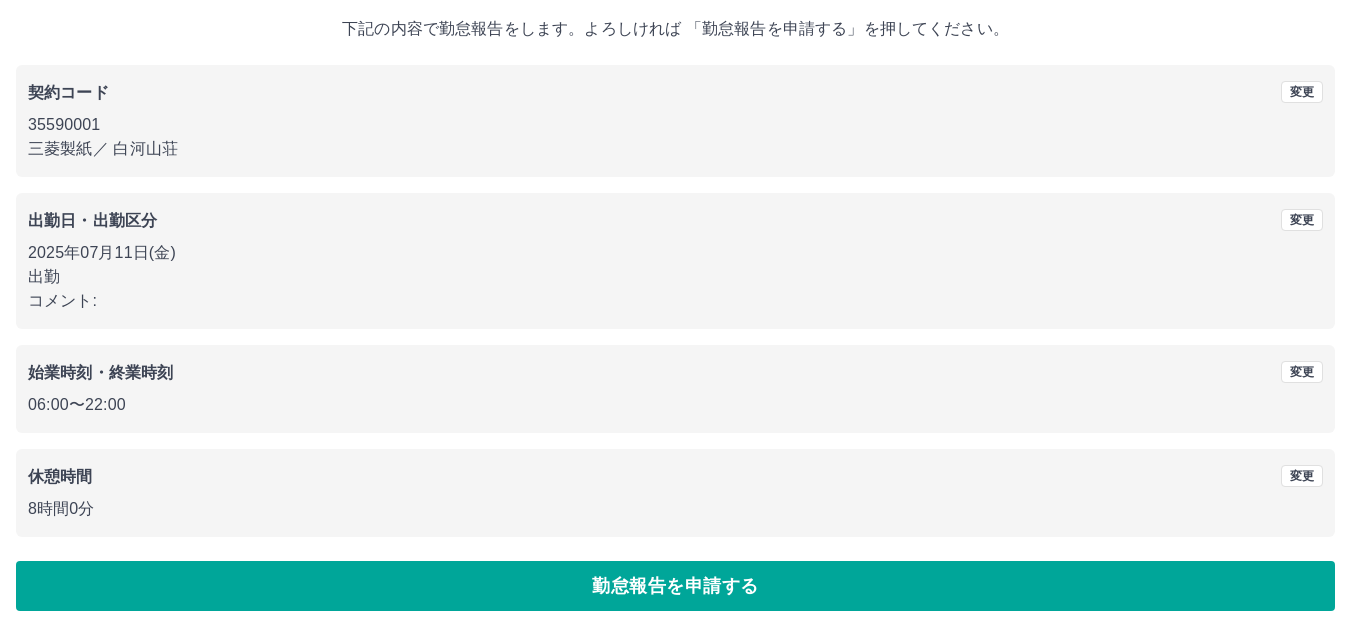 scroll, scrollTop: 116, scrollLeft: 0, axis: vertical 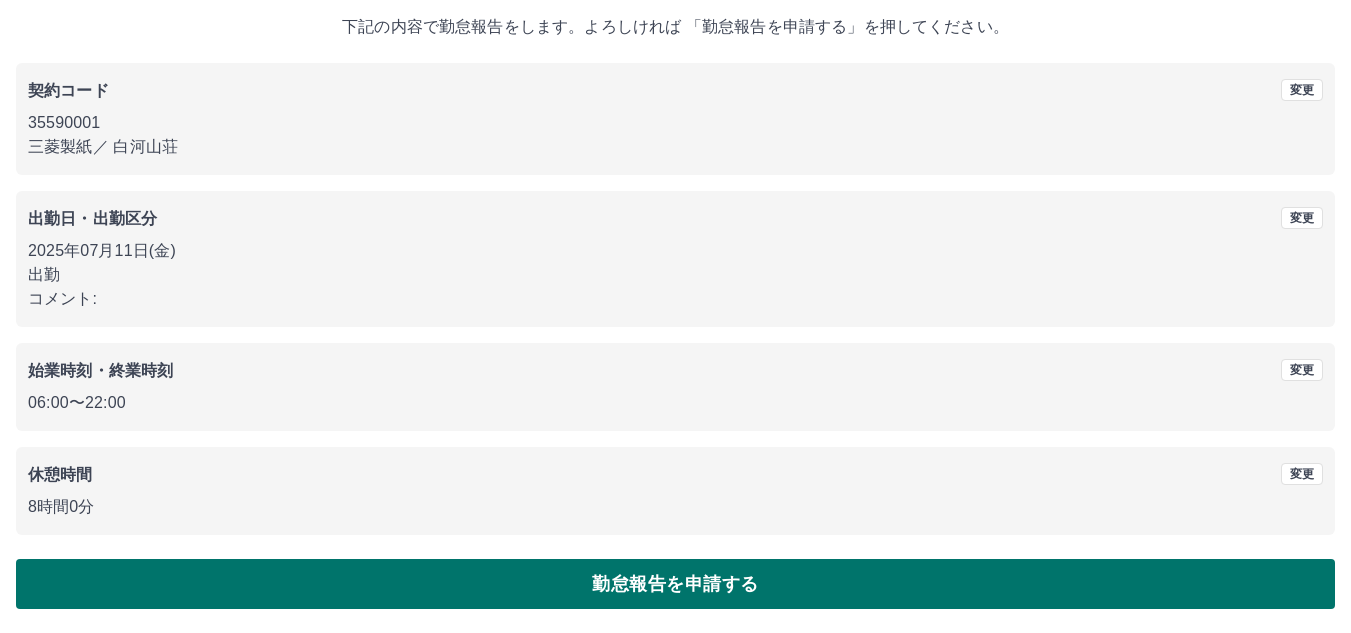 click on "勤怠報告を申請する" at bounding box center (675, 584) 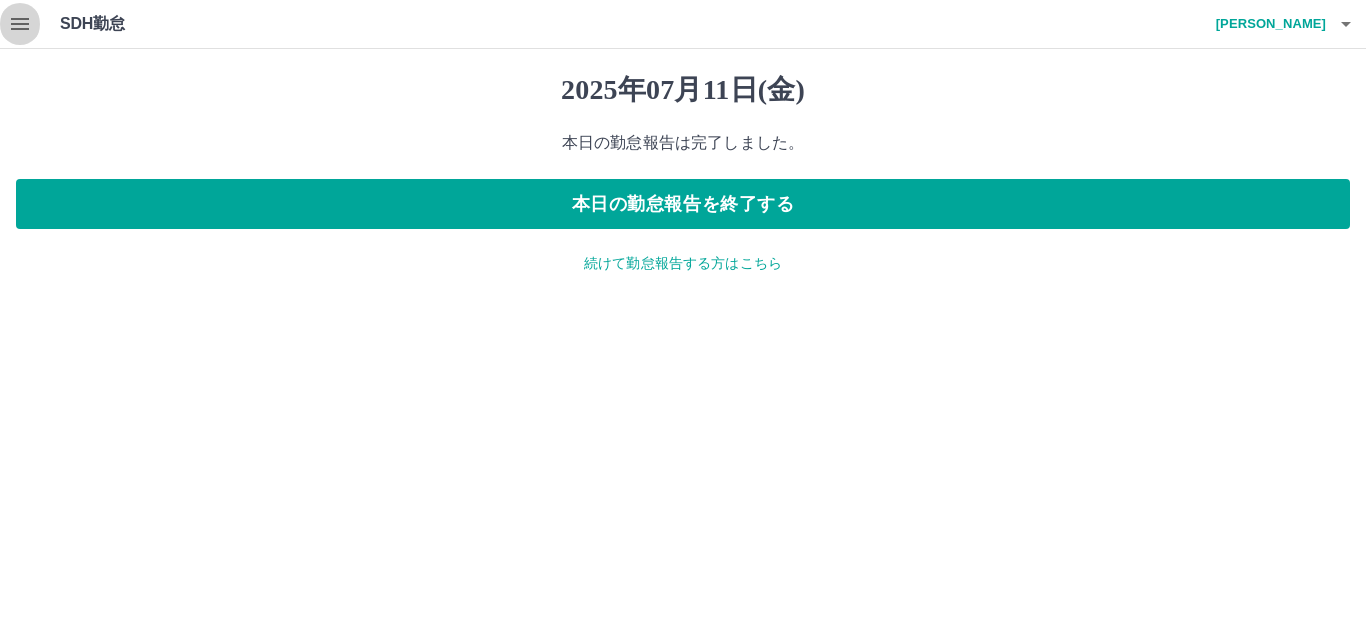 click 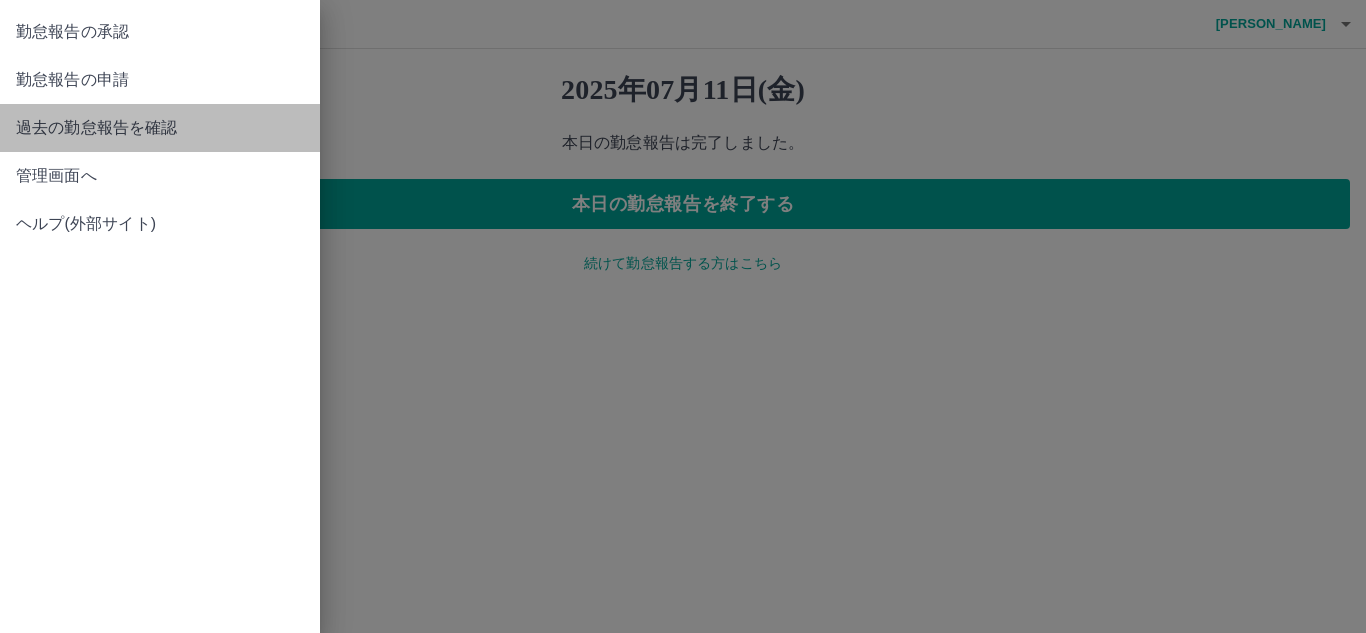 click on "過去の勤怠報告を確認" at bounding box center (160, 128) 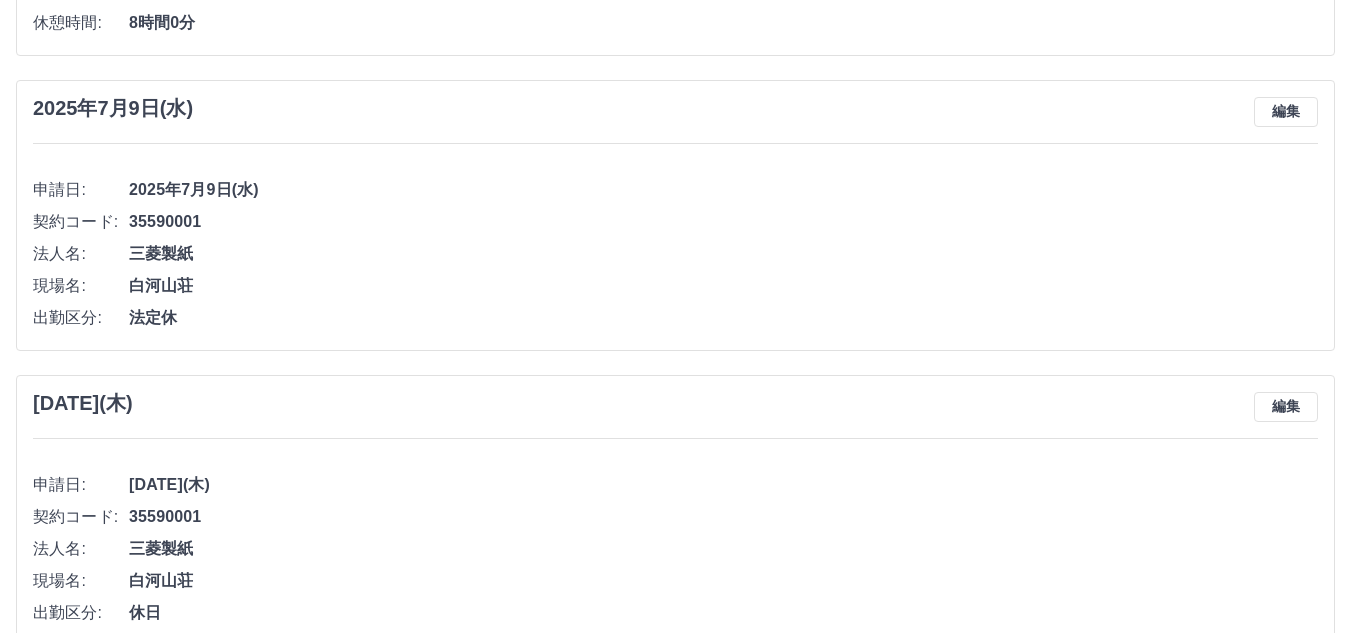 scroll, scrollTop: 989, scrollLeft: 0, axis: vertical 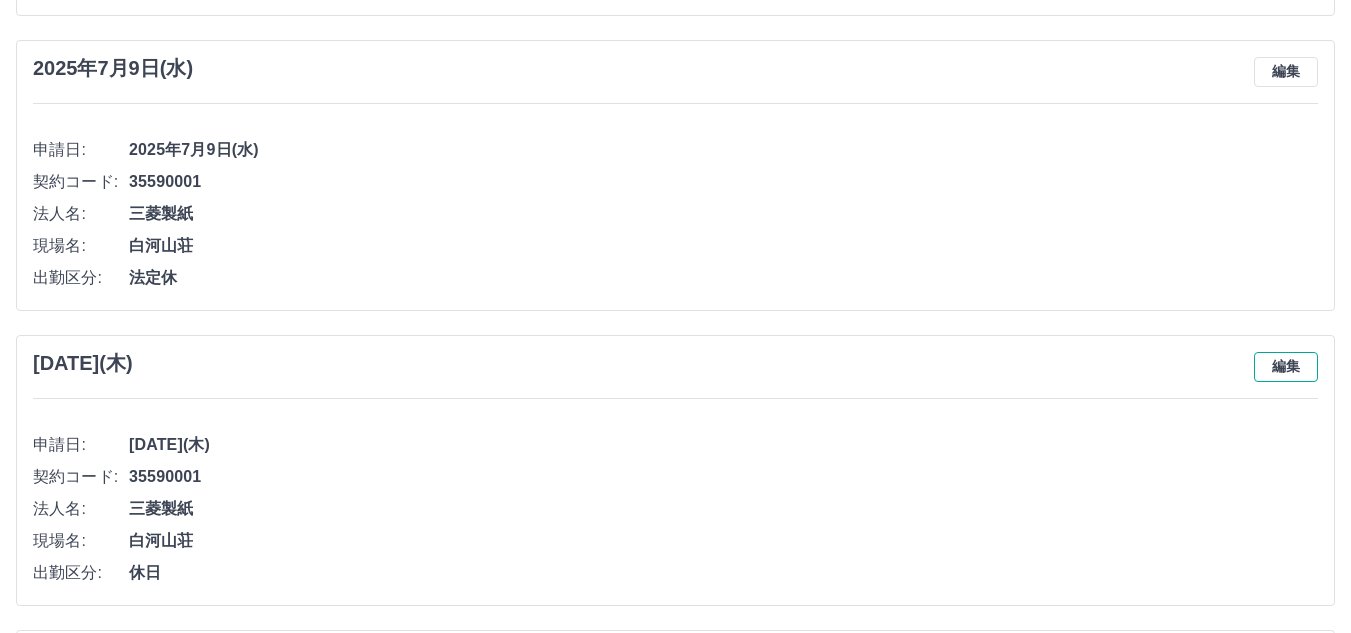 click on "編集" at bounding box center (1286, 367) 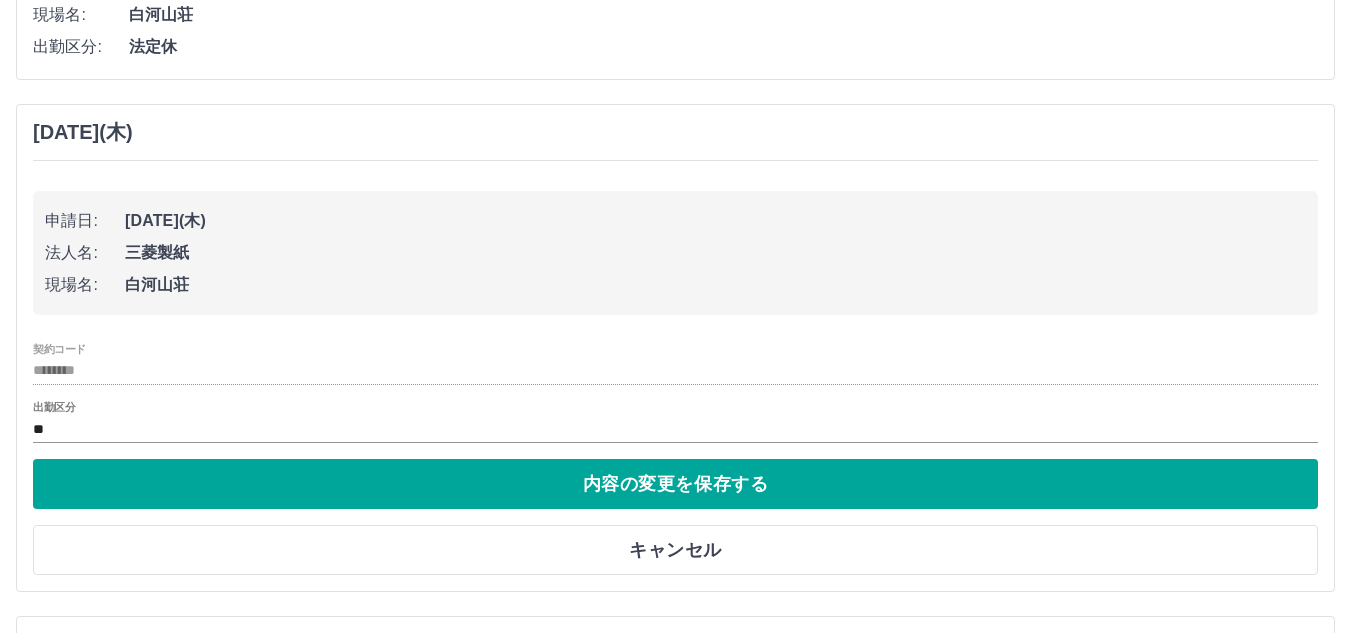 scroll, scrollTop: 1256, scrollLeft: 0, axis: vertical 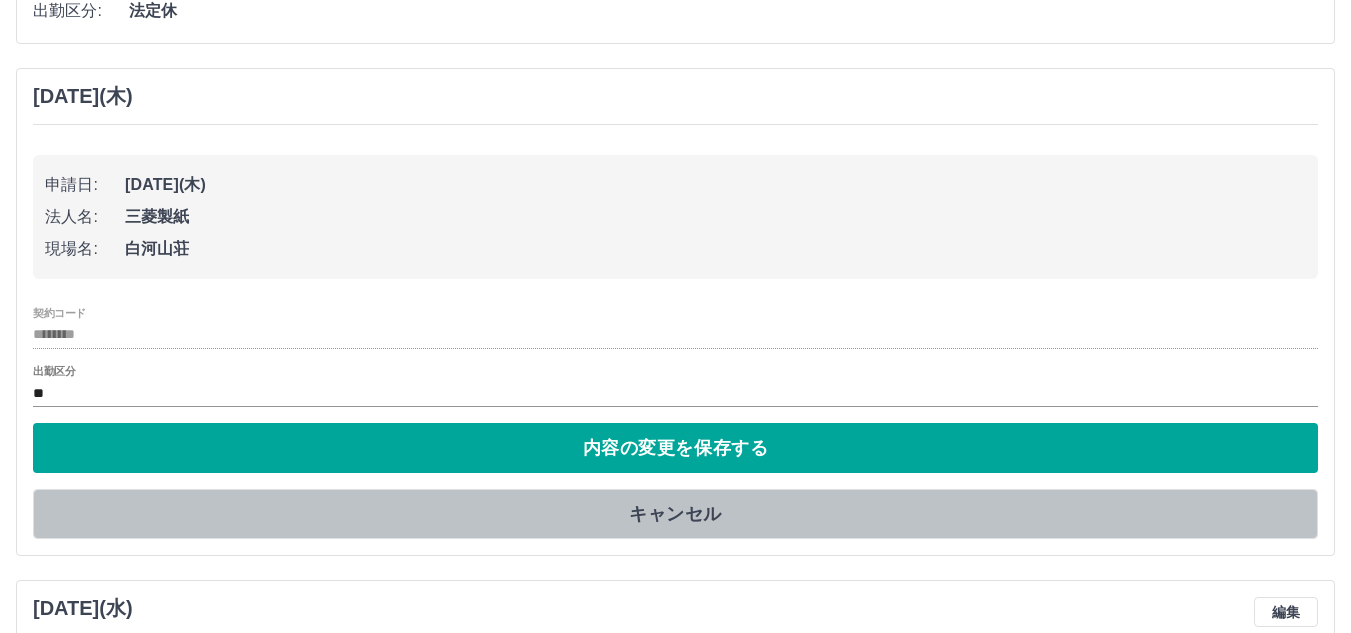 click on "キャンセル" at bounding box center [675, 514] 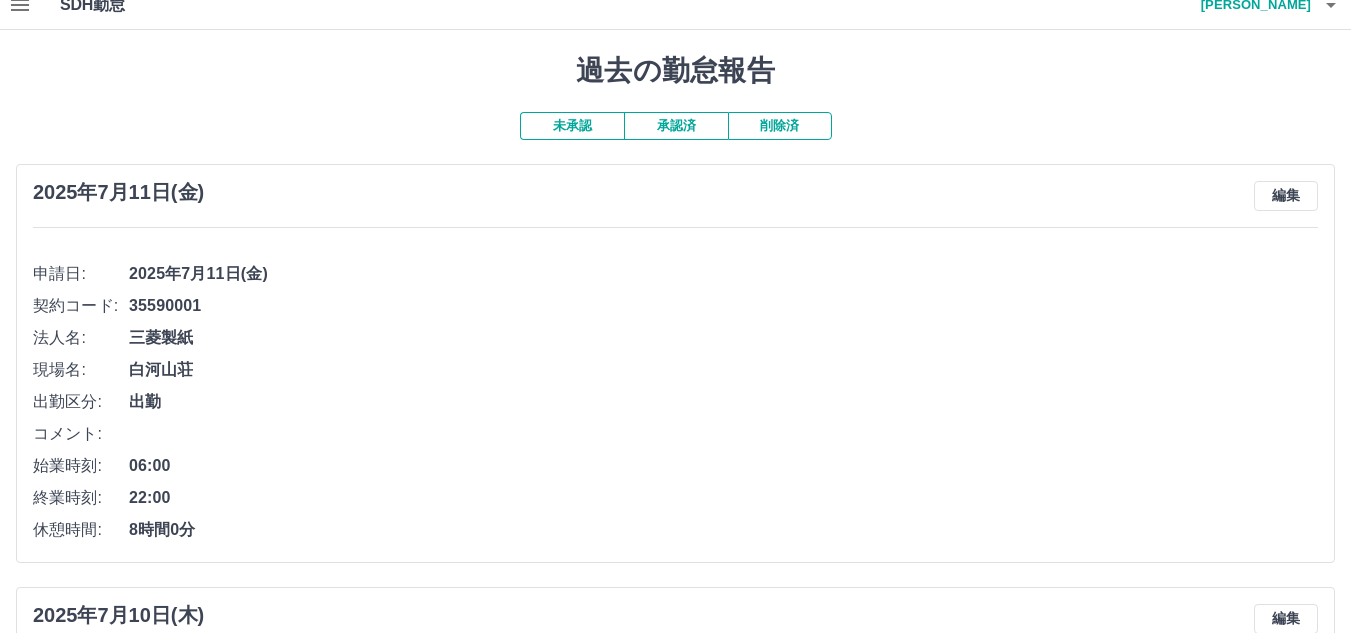 scroll, scrollTop: 0, scrollLeft: 0, axis: both 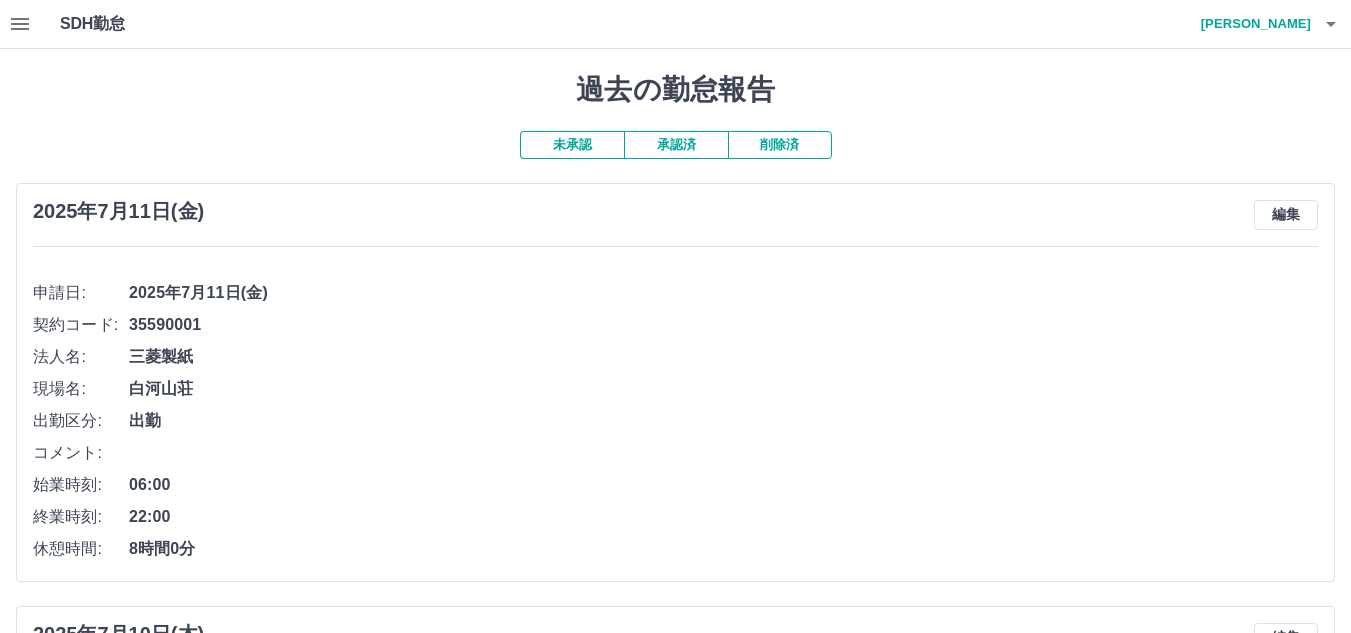 click on "承認済" at bounding box center [676, 145] 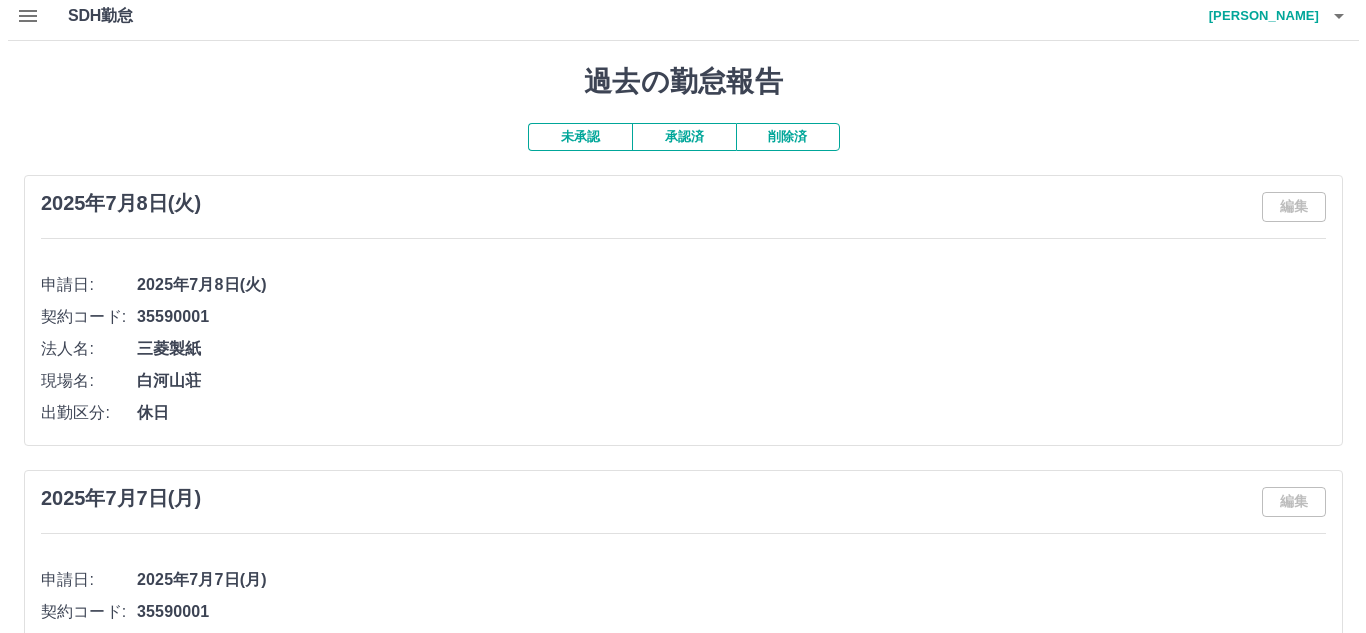 scroll, scrollTop: 0, scrollLeft: 0, axis: both 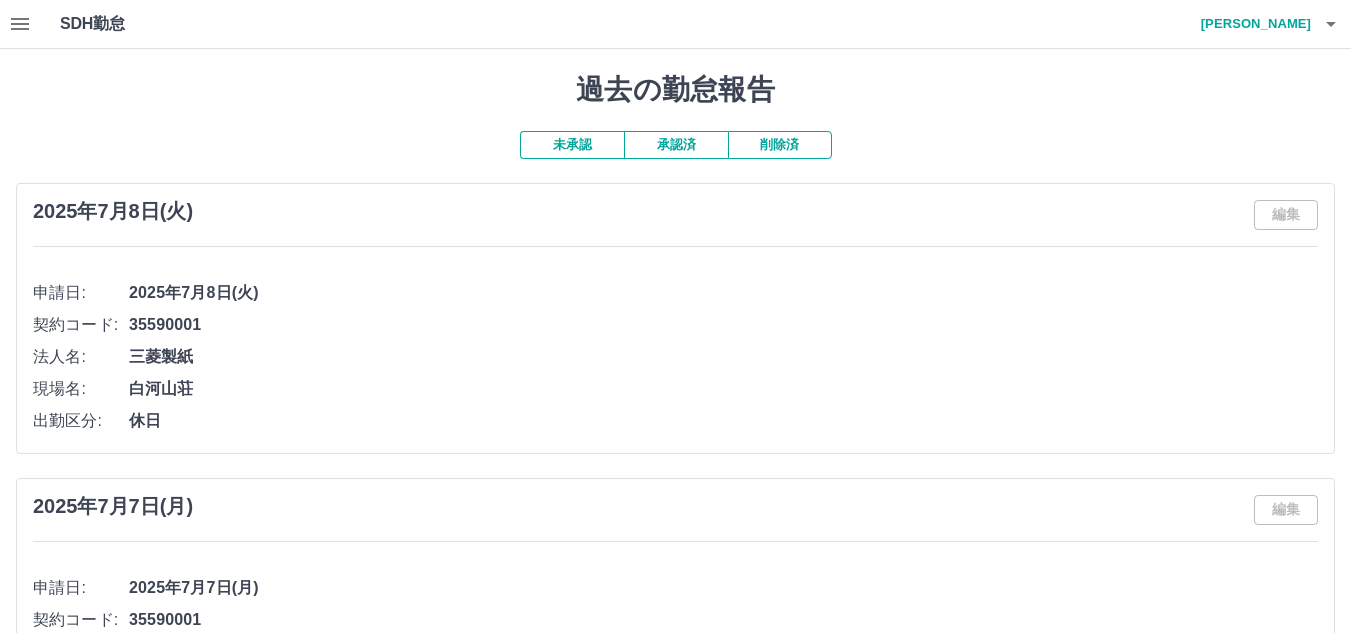 click 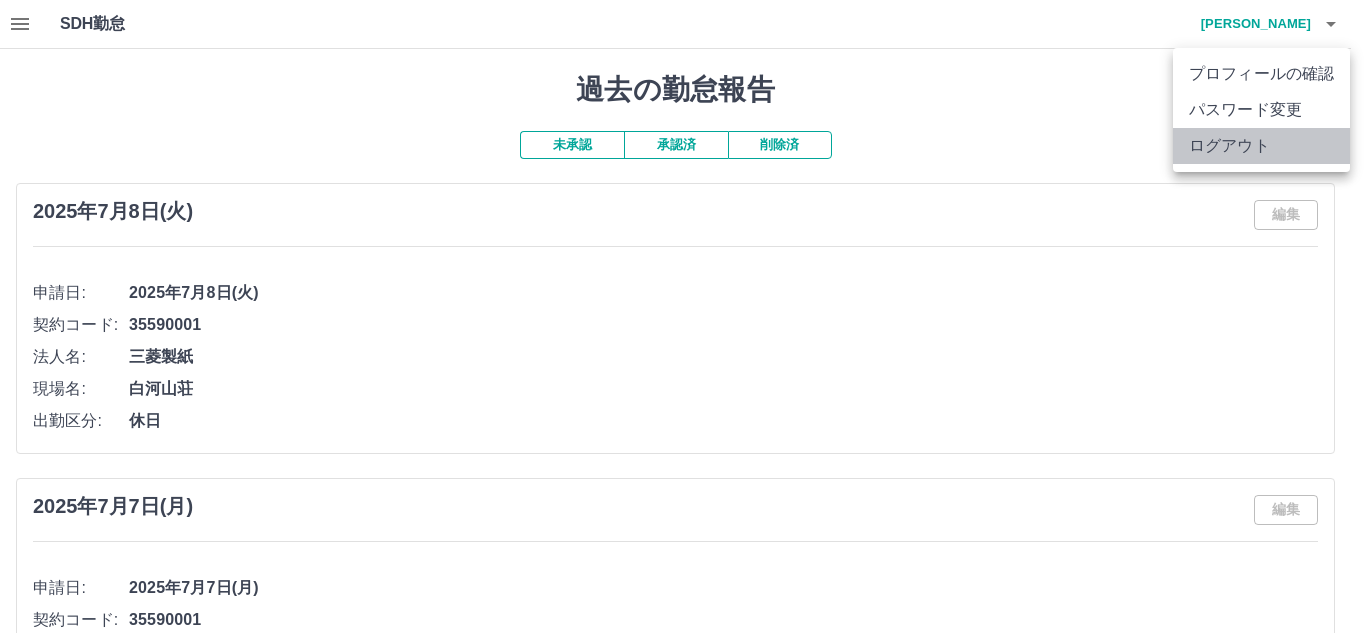 click on "ログアウト" at bounding box center (1261, 146) 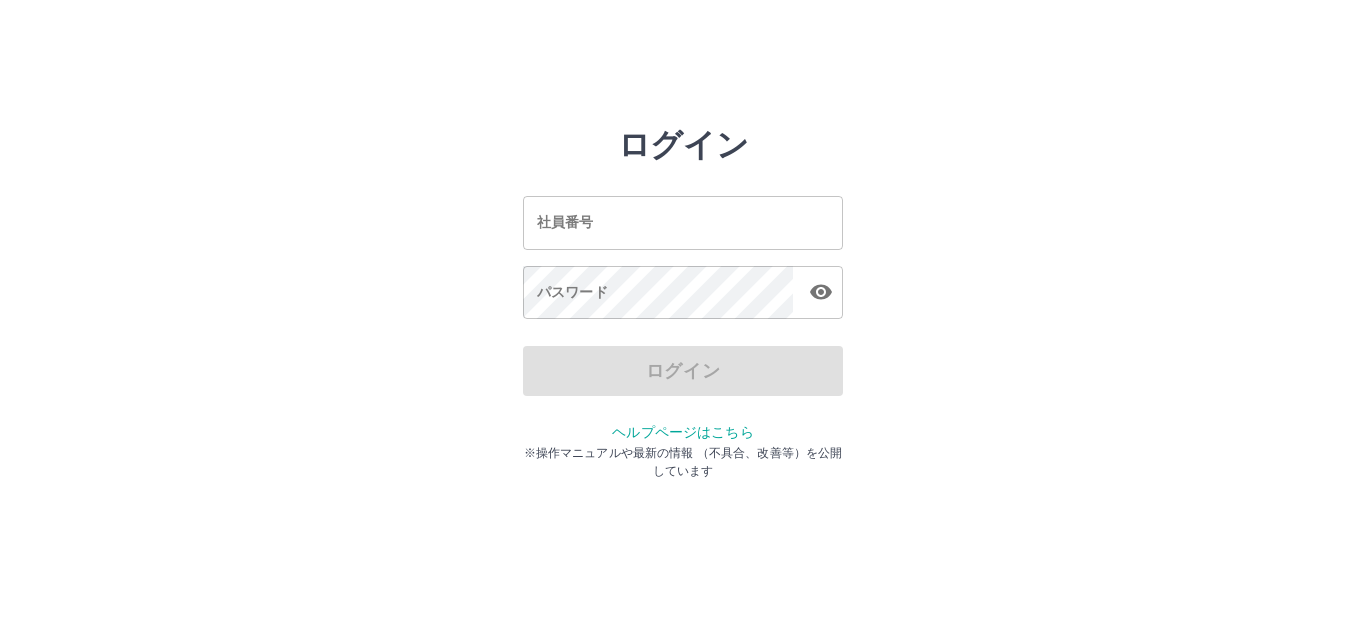 scroll, scrollTop: 0, scrollLeft: 0, axis: both 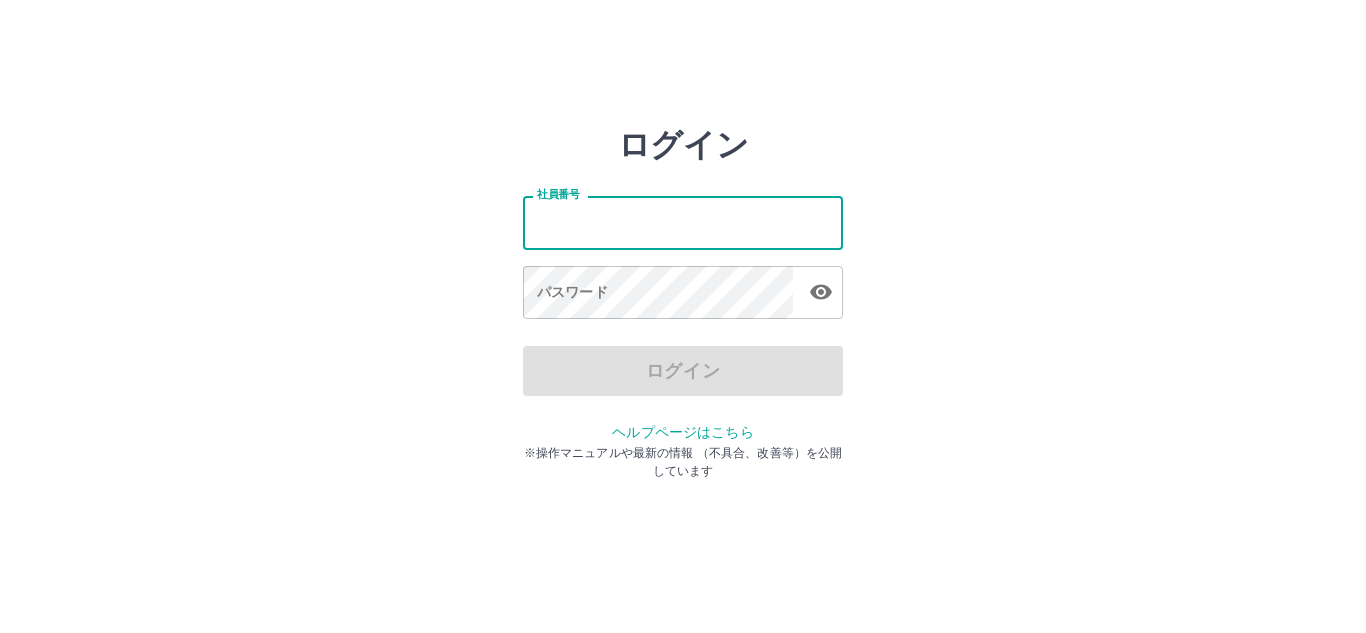 click on "社員番号" at bounding box center [683, 222] 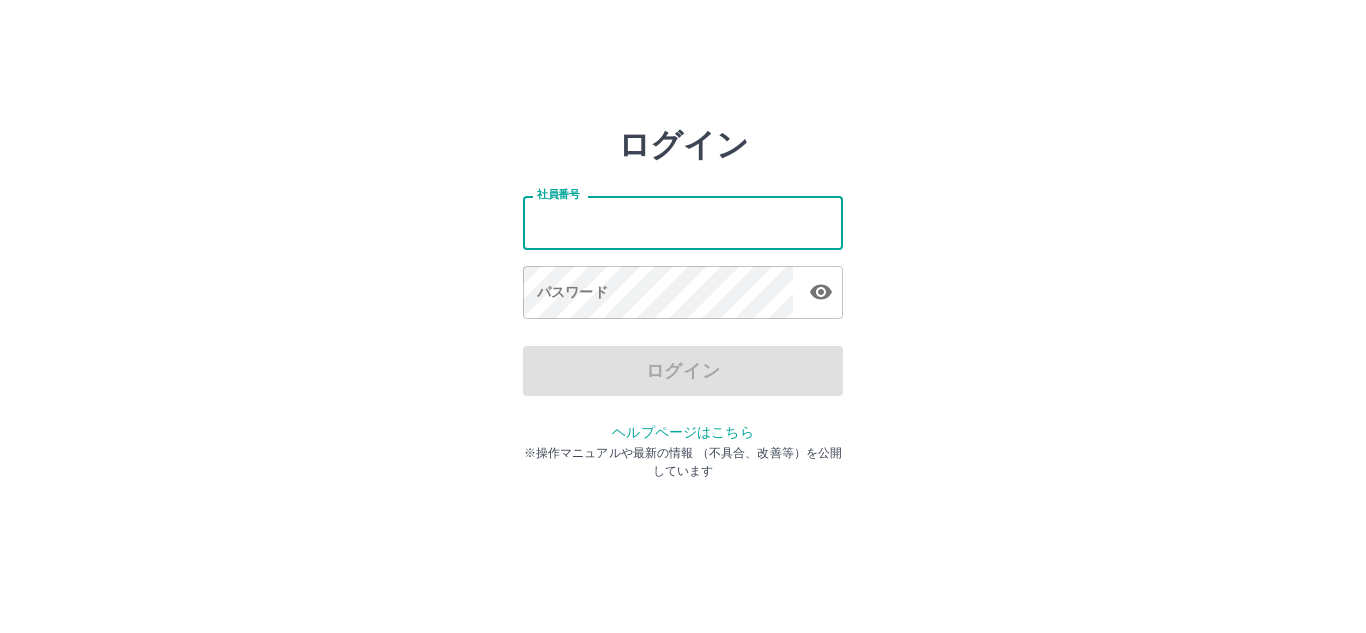 type on "*******" 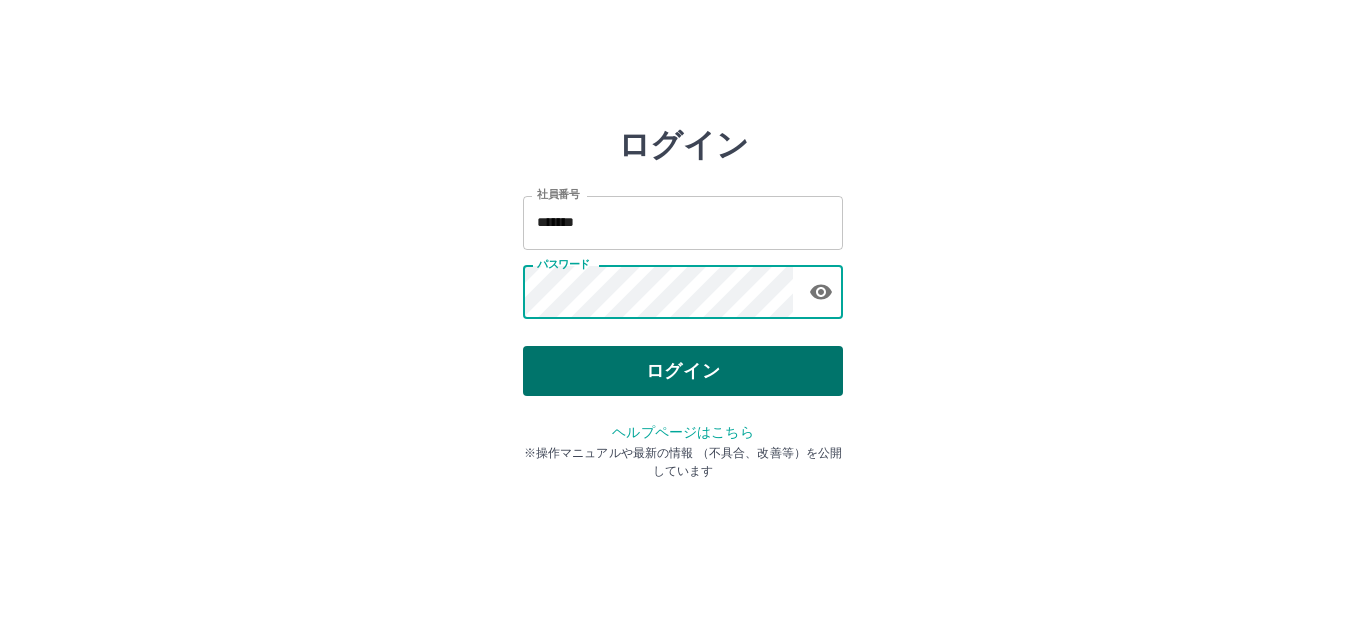 click on "ログイン" at bounding box center (683, 371) 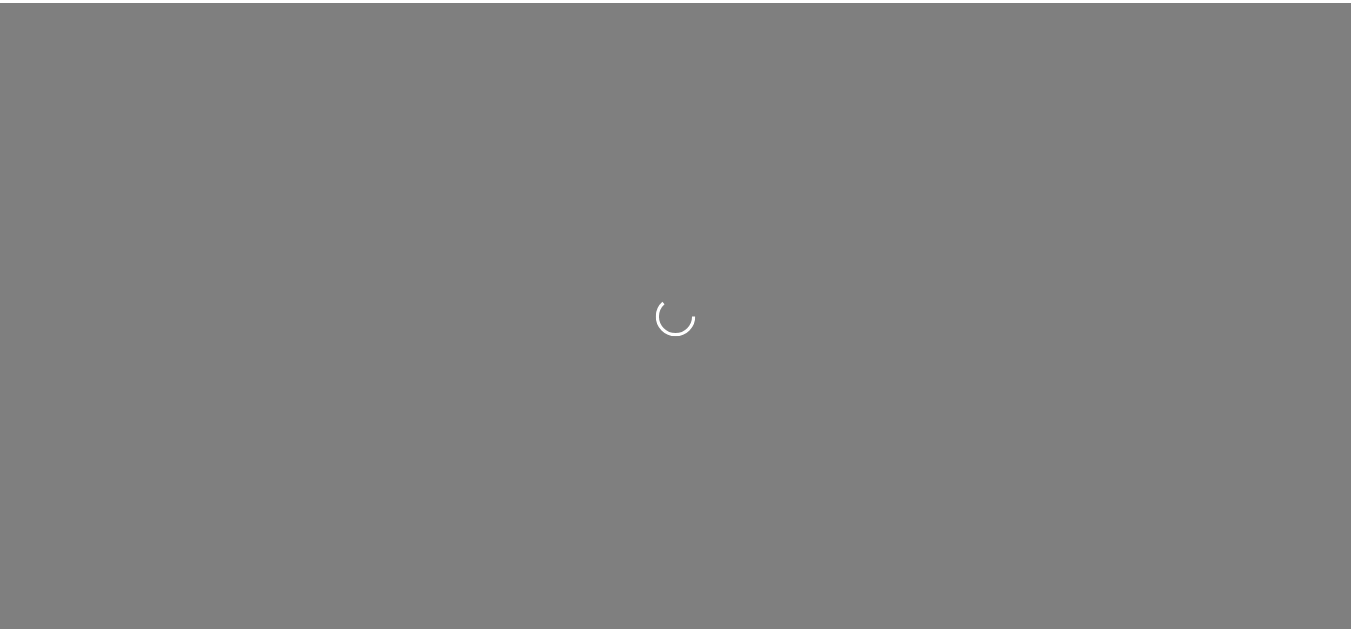 scroll, scrollTop: 0, scrollLeft: 0, axis: both 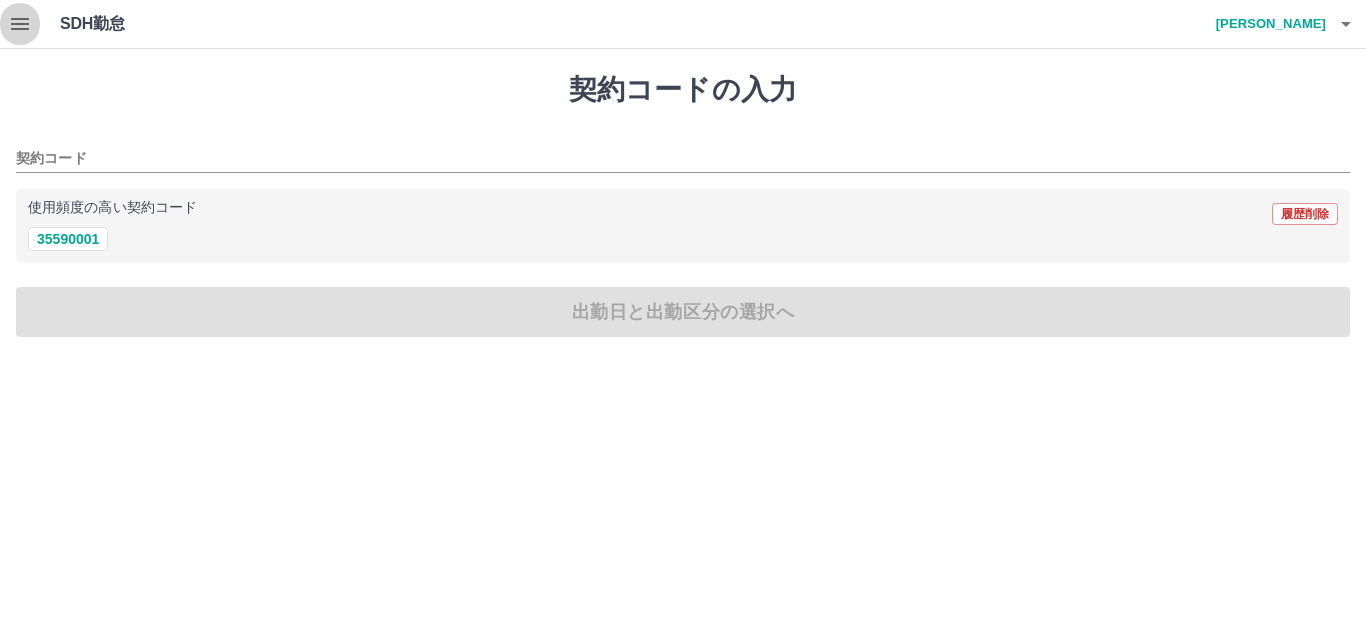 click 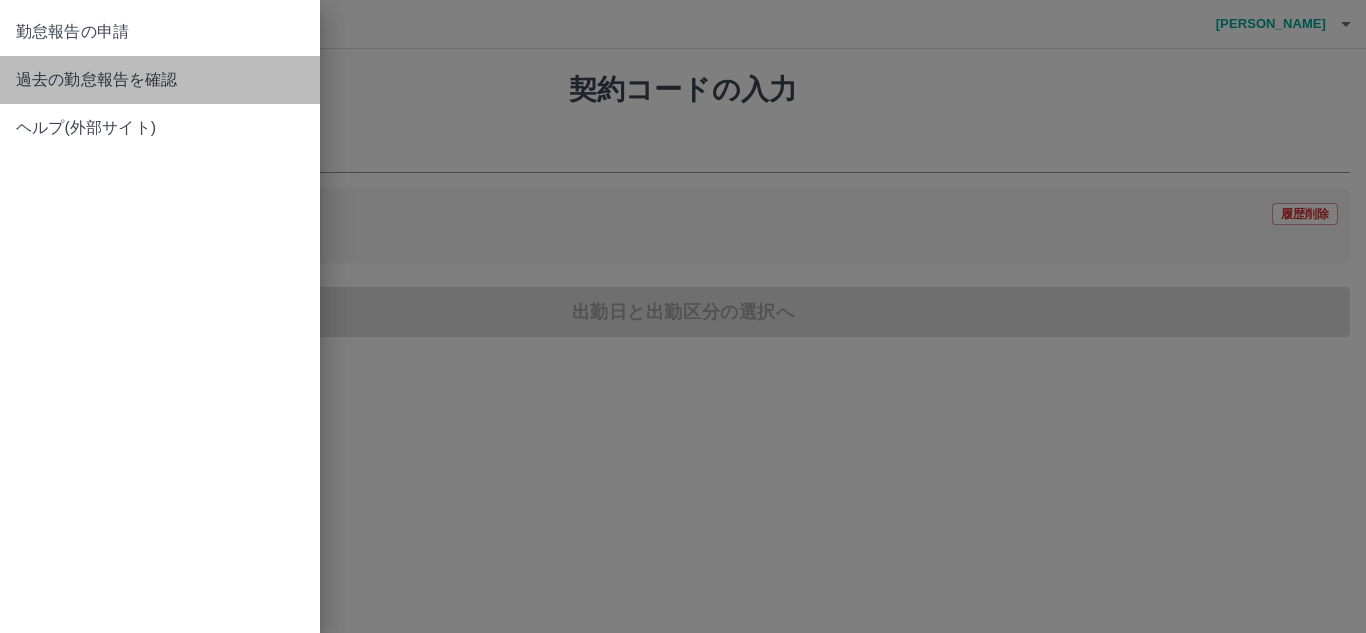 click on "過去の勤怠報告を確認" at bounding box center [160, 80] 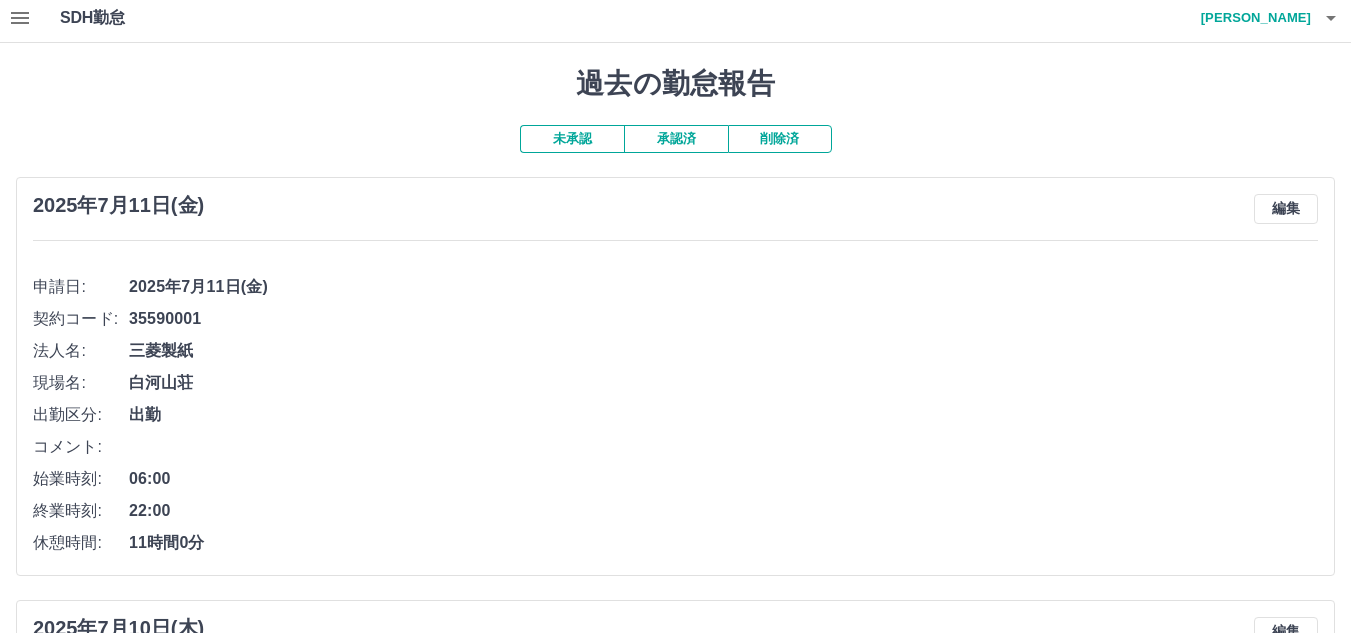 scroll, scrollTop: 0, scrollLeft: 0, axis: both 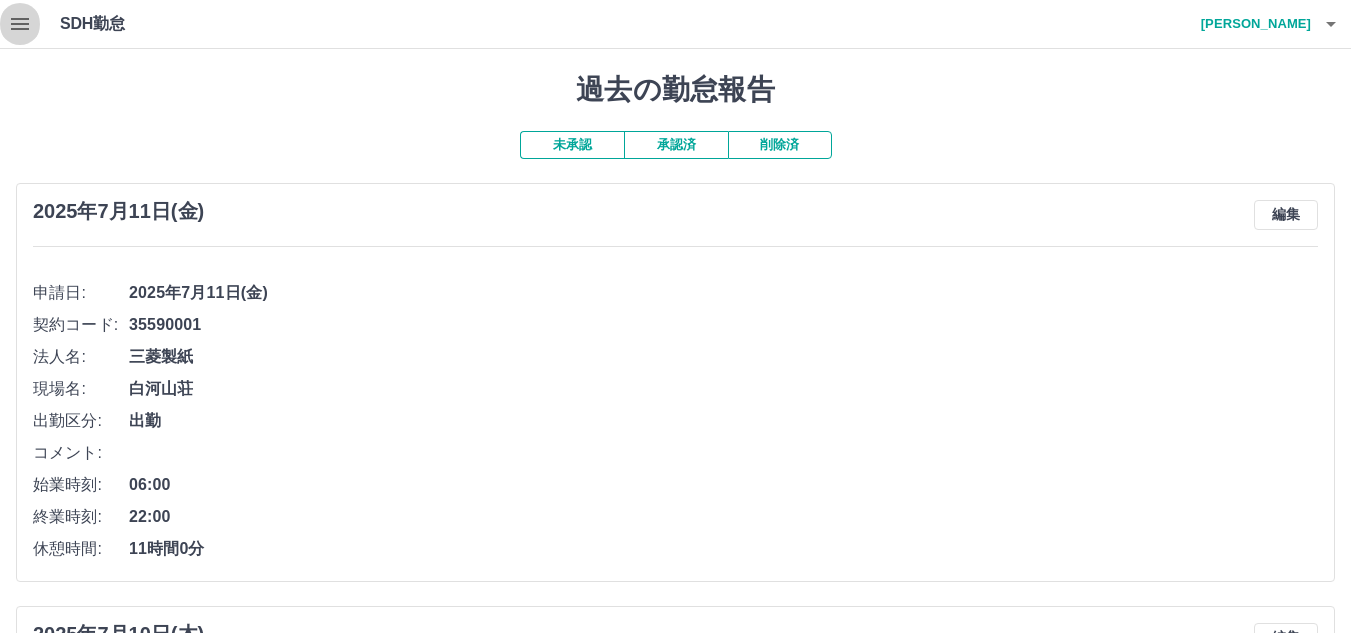 click 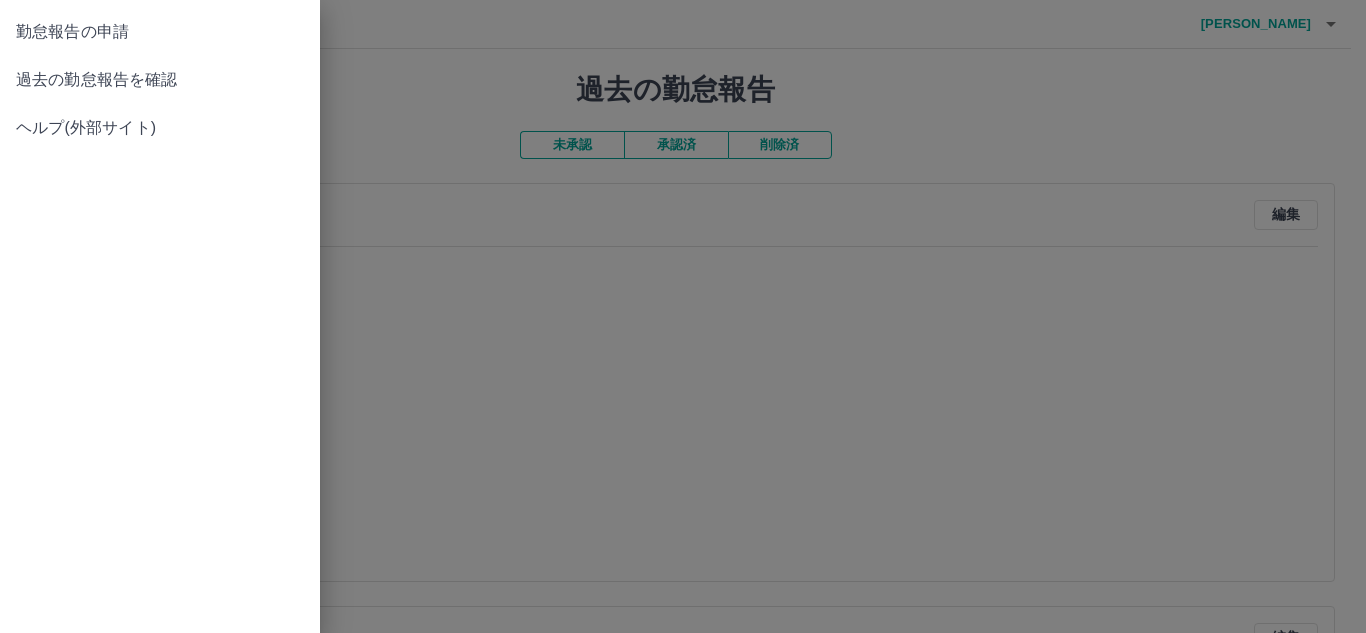 click on "勤怠報告の申請 過去の勤怠報告を確認 ヘルプ(外部サイト)" at bounding box center (160, 316) 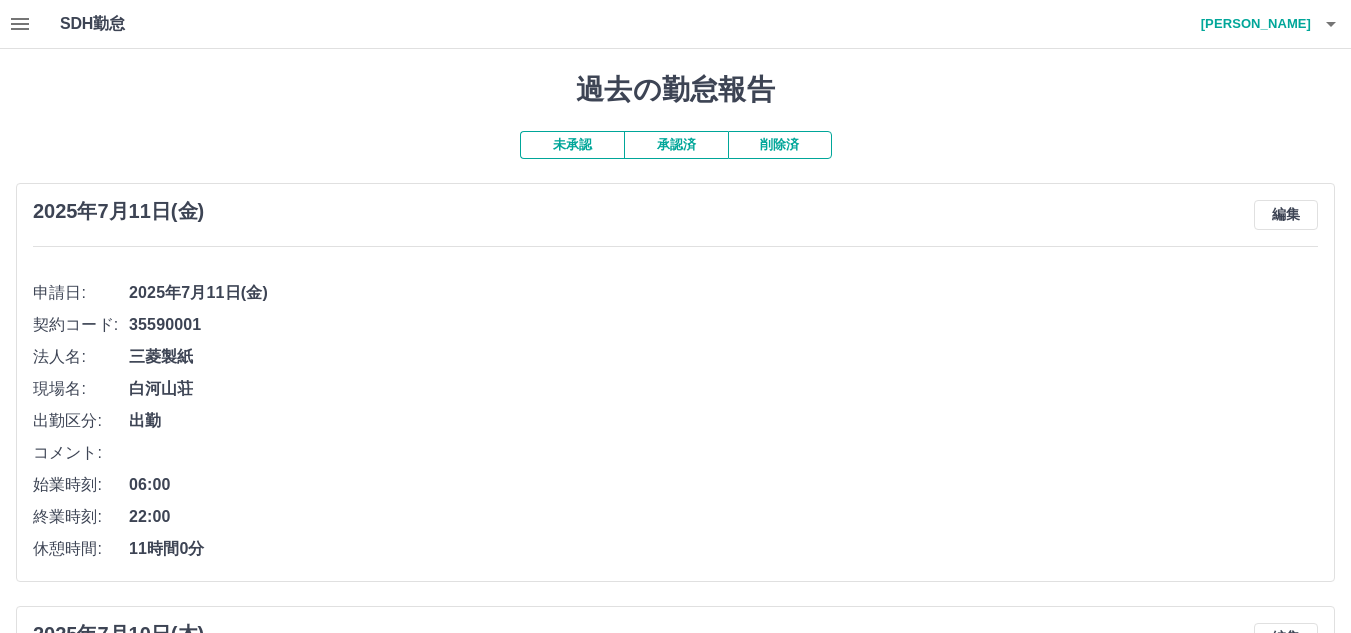 click on "未承認" at bounding box center [572, 145] 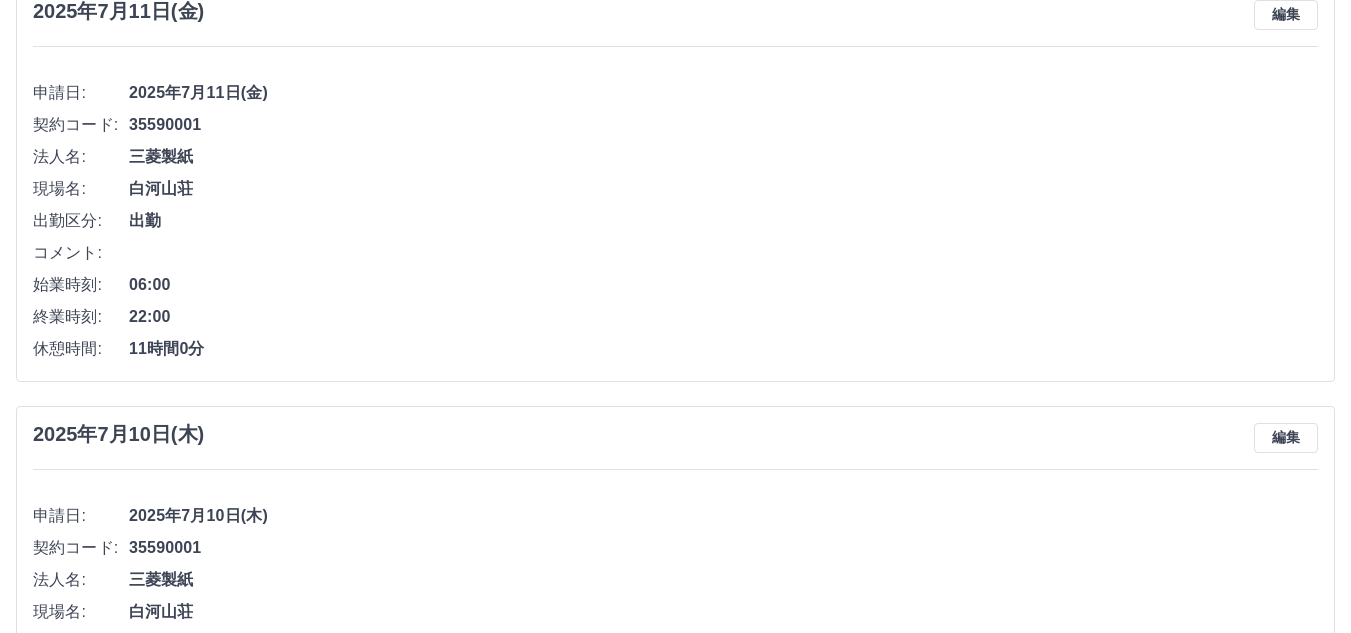 scroll, scrollTop: 0, scrollLeft: 0, axis: both 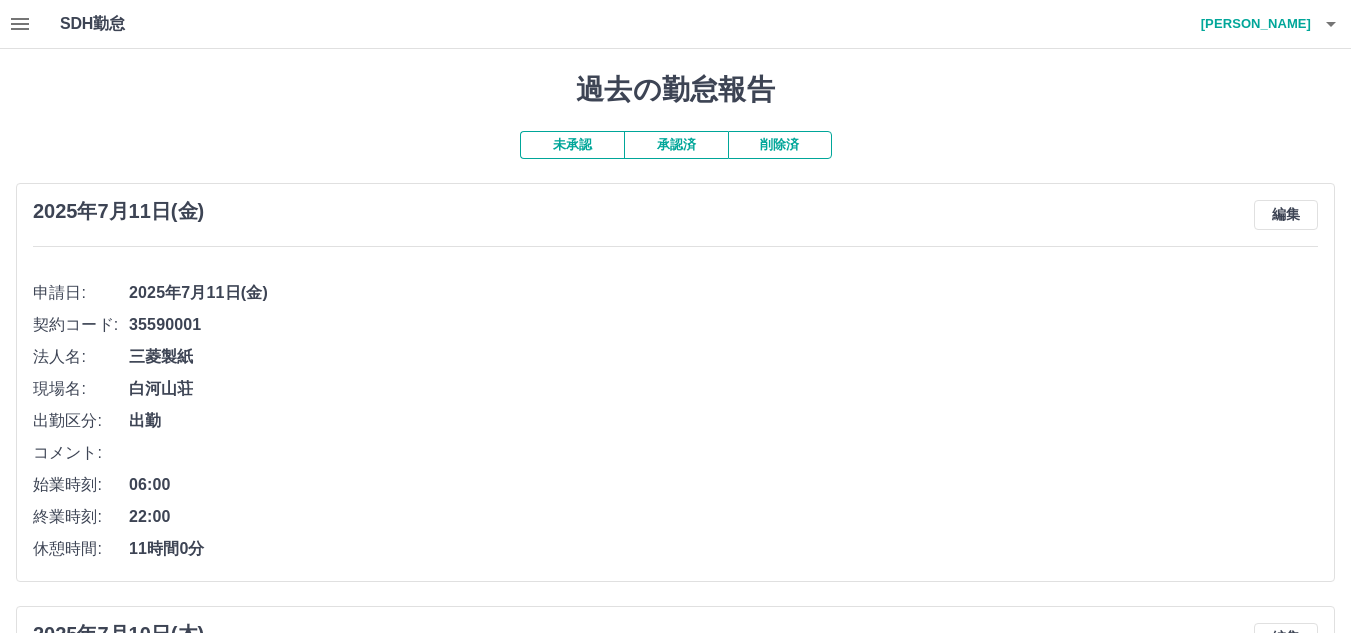 click on "未承認" at bounding box center [572, 145] 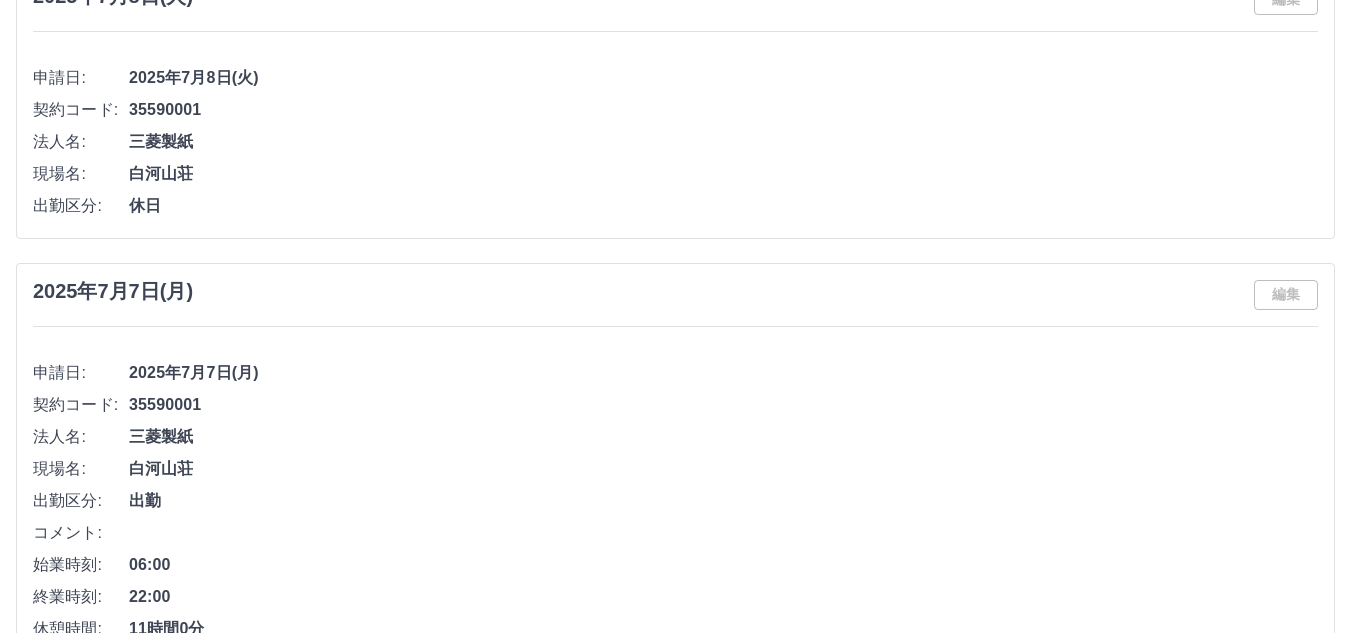 scroll, scrollTop: 67, scrollLeft: 0, axis: vertical 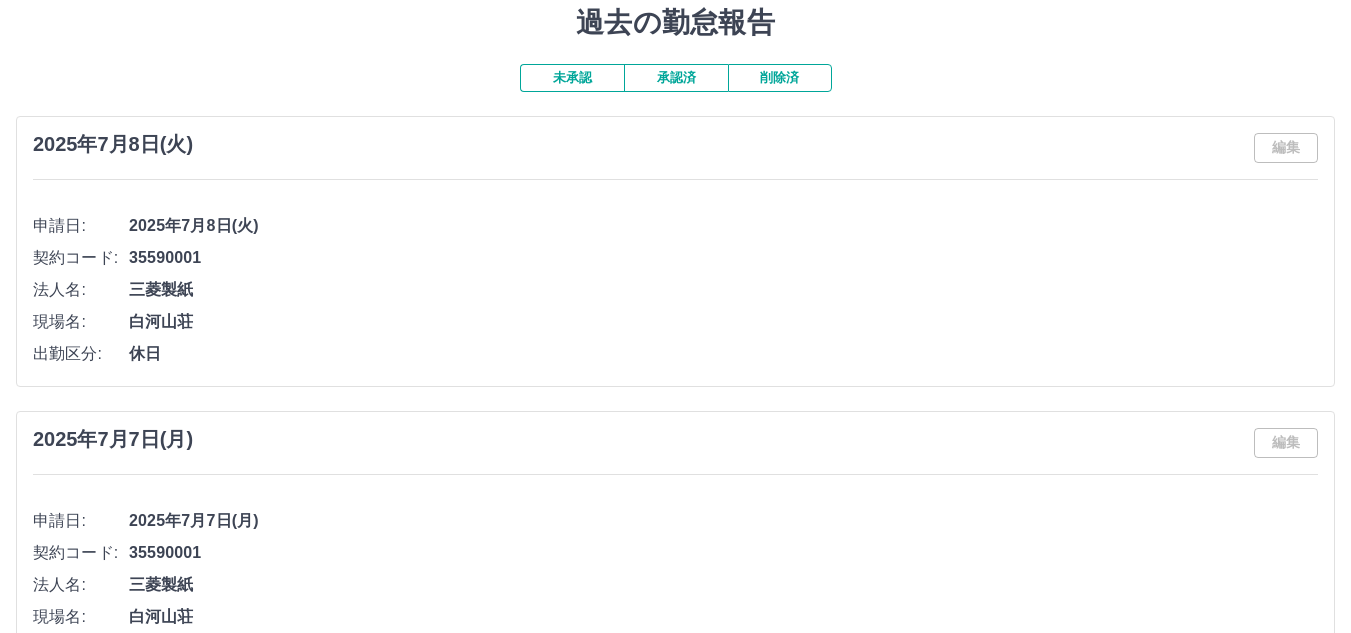 click on "未承認" at bounding box center [572, 78] 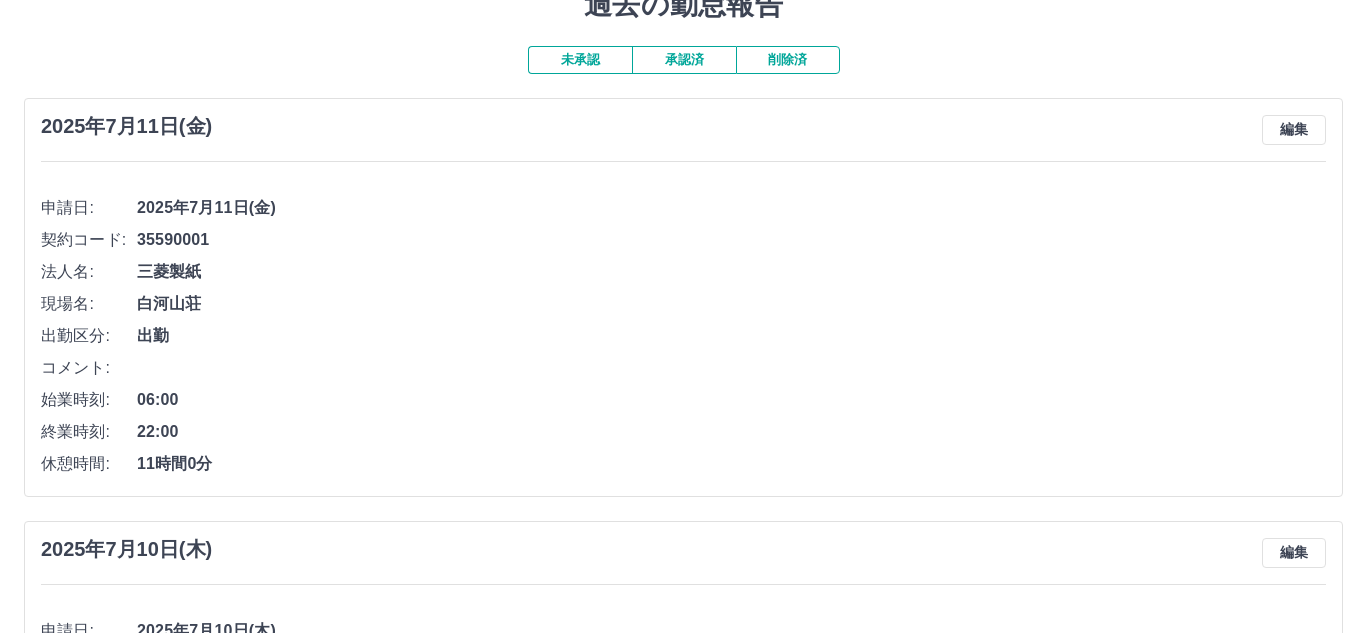 scroll, scrollTop: 0, scrollLeft: 0, axis: both 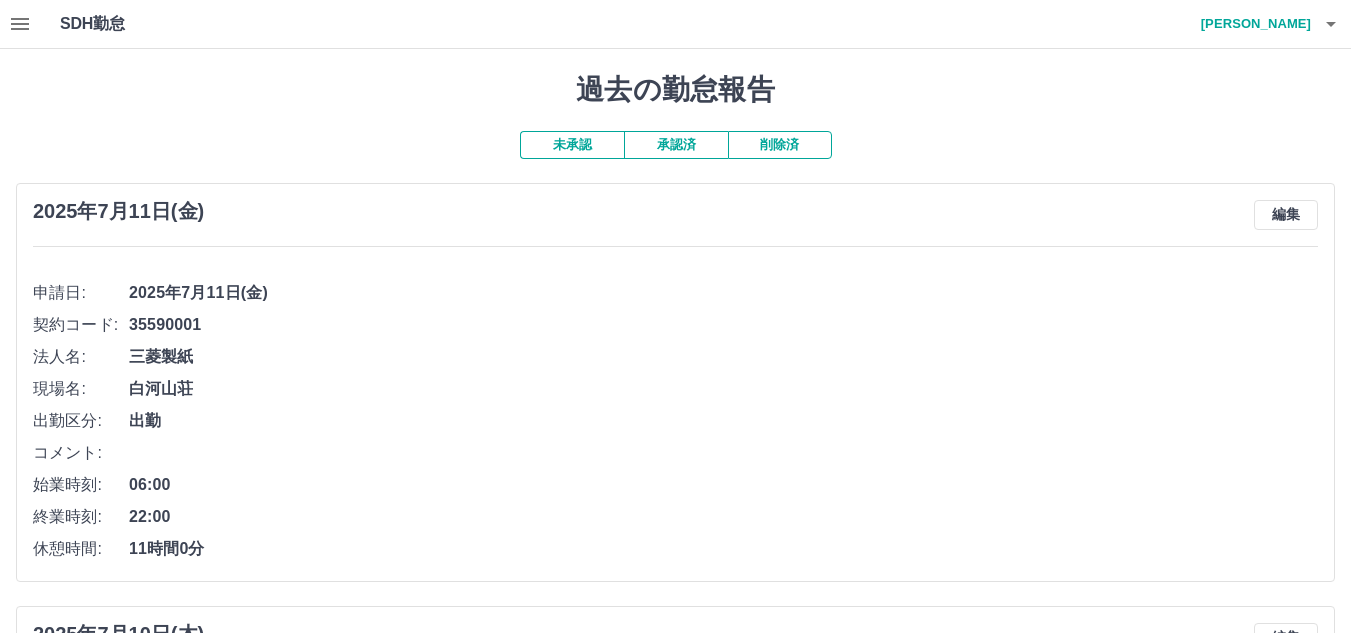 click 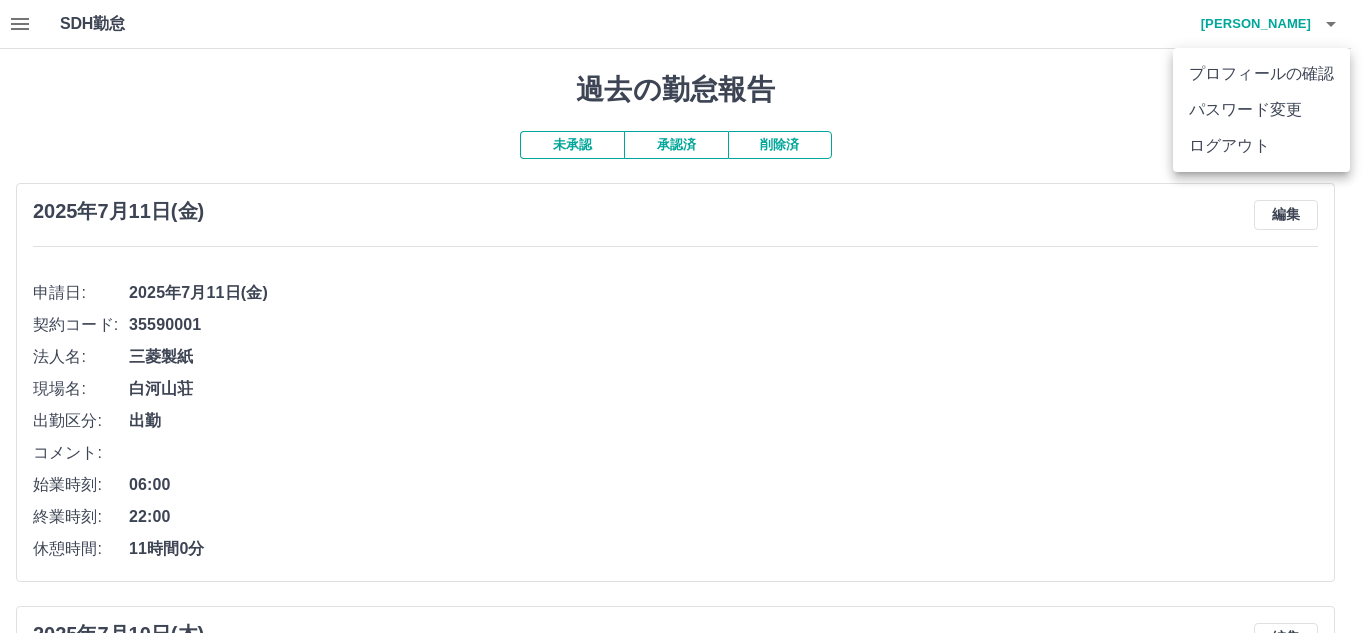 click on "ログアウト" at bounding box center [1261, 146] 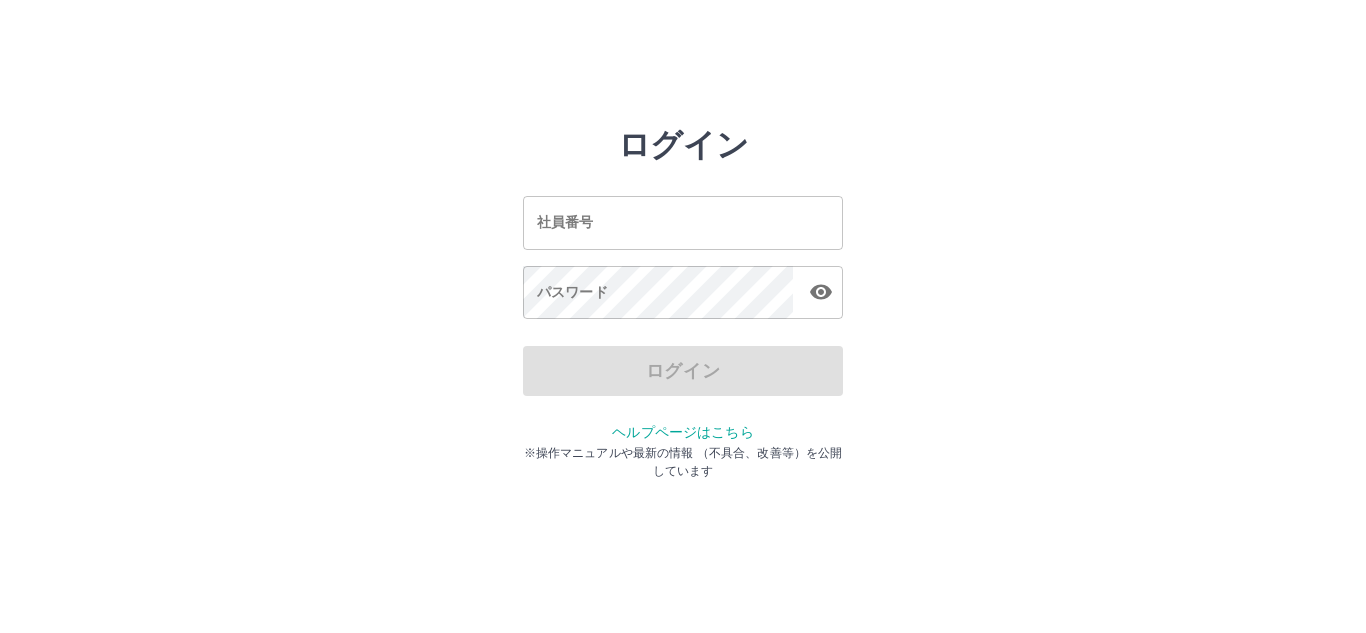 scroll, scrollTop: 0, scrollLeft: 0, axis: both 